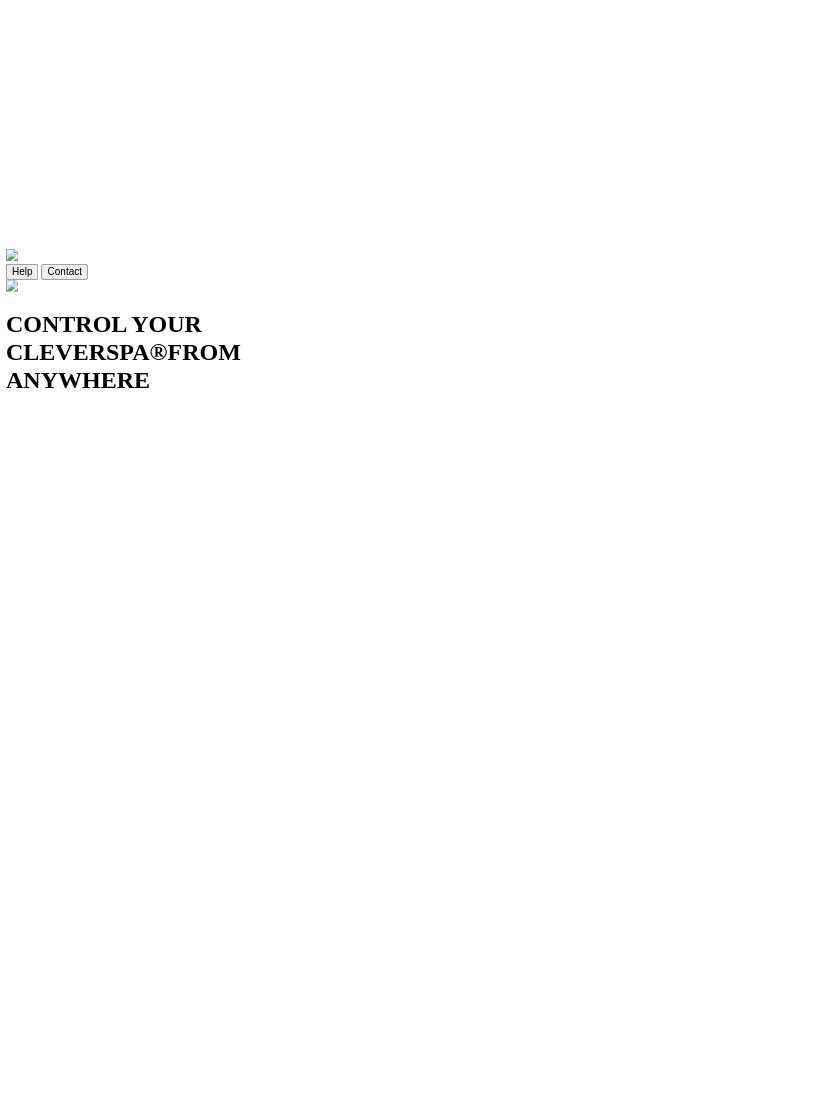 scroll, scrollTop: 0, scrollLeft: 0, axis: both 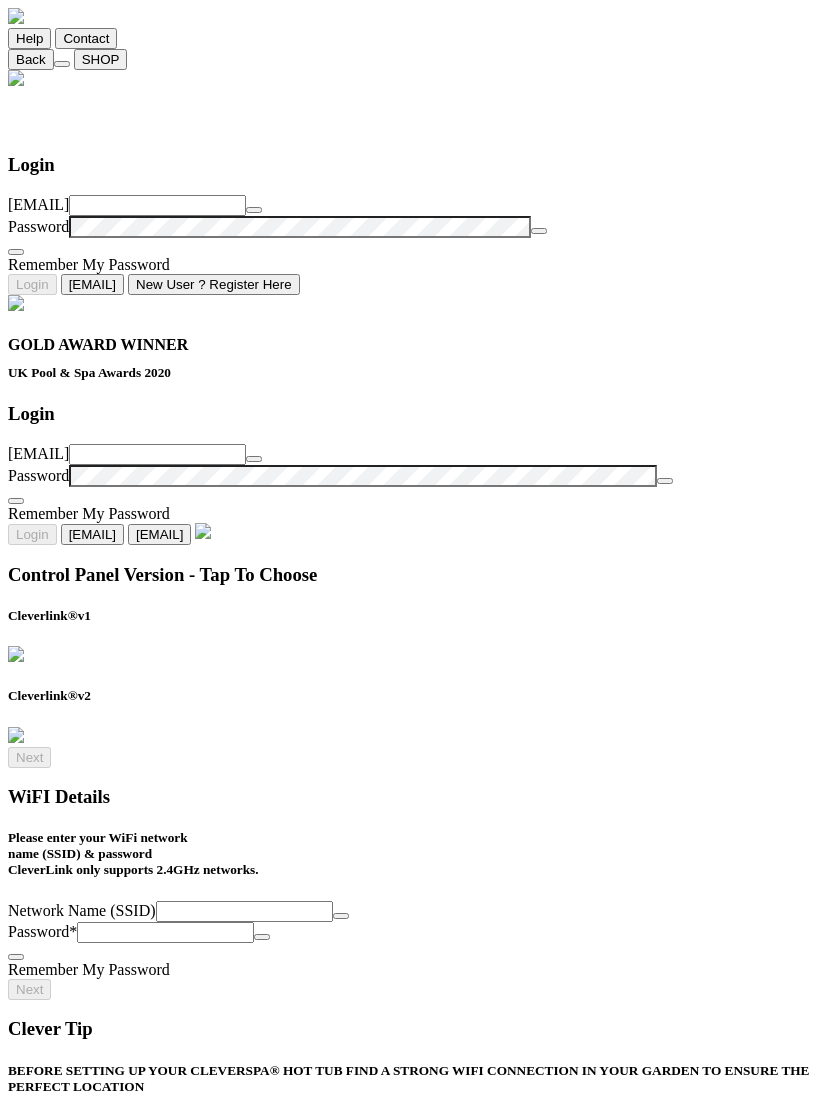 type on "BT-RKA3PR" 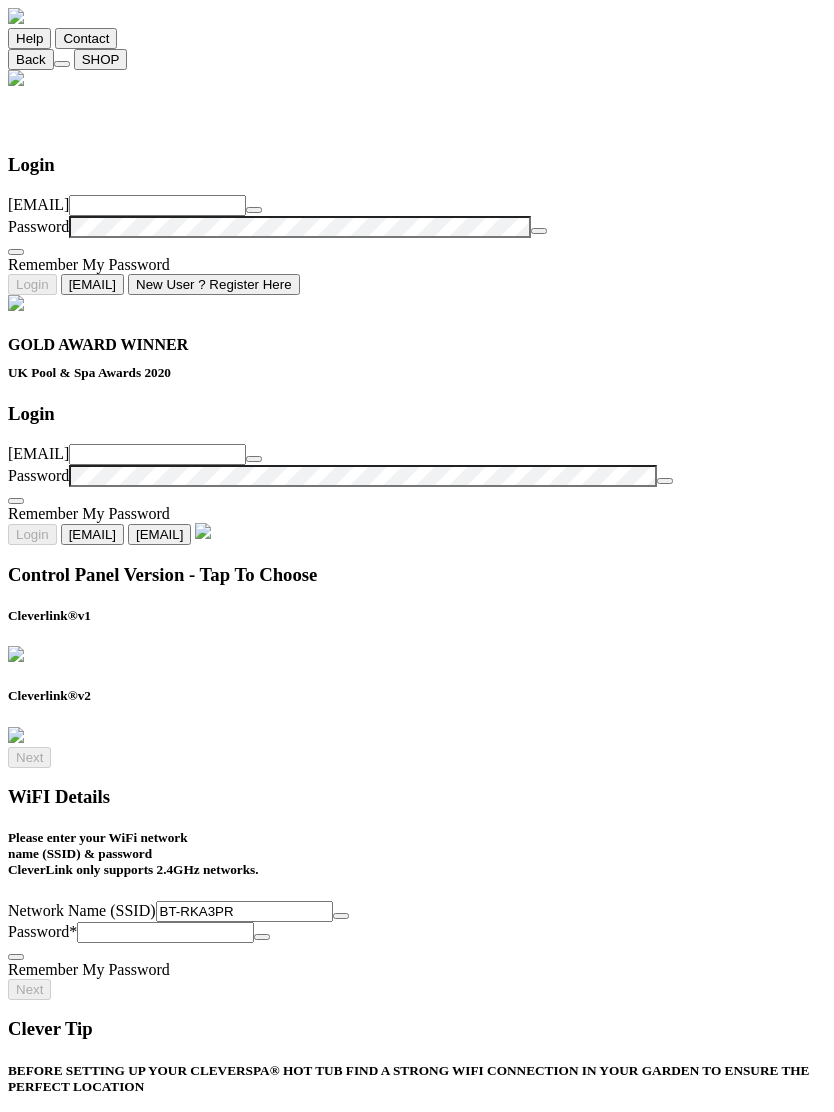 click 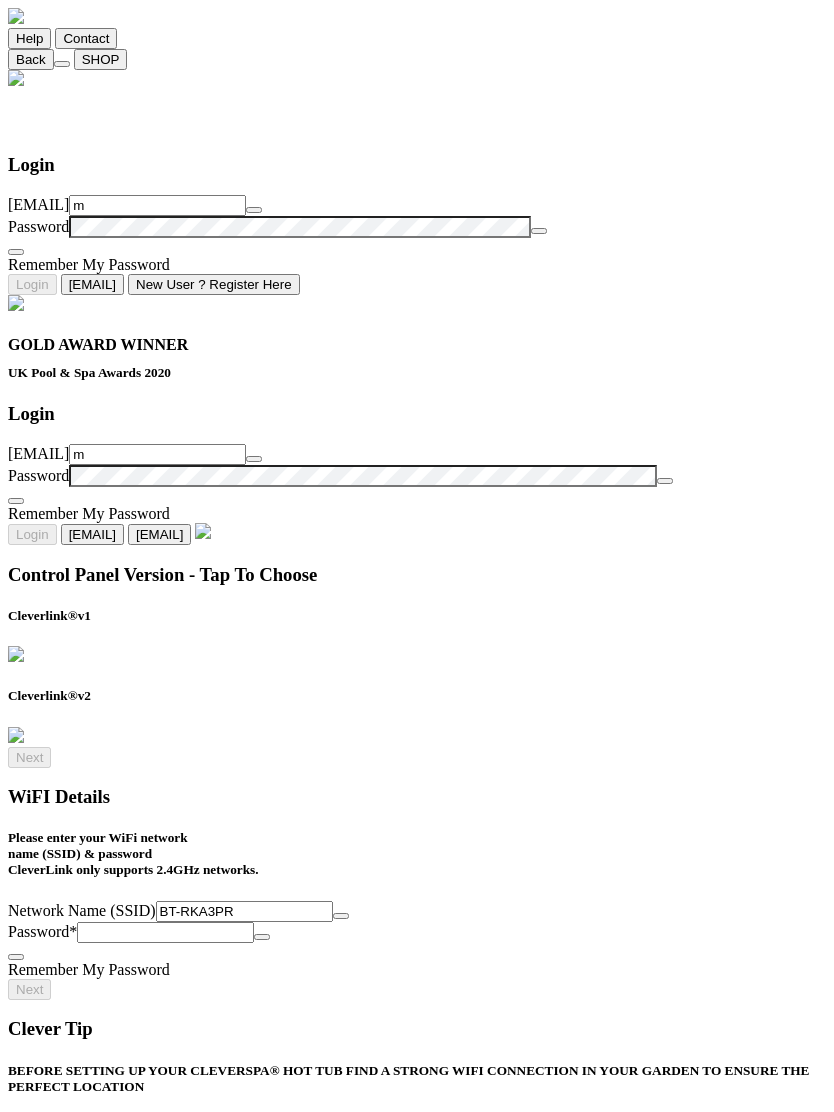 type on "mi" 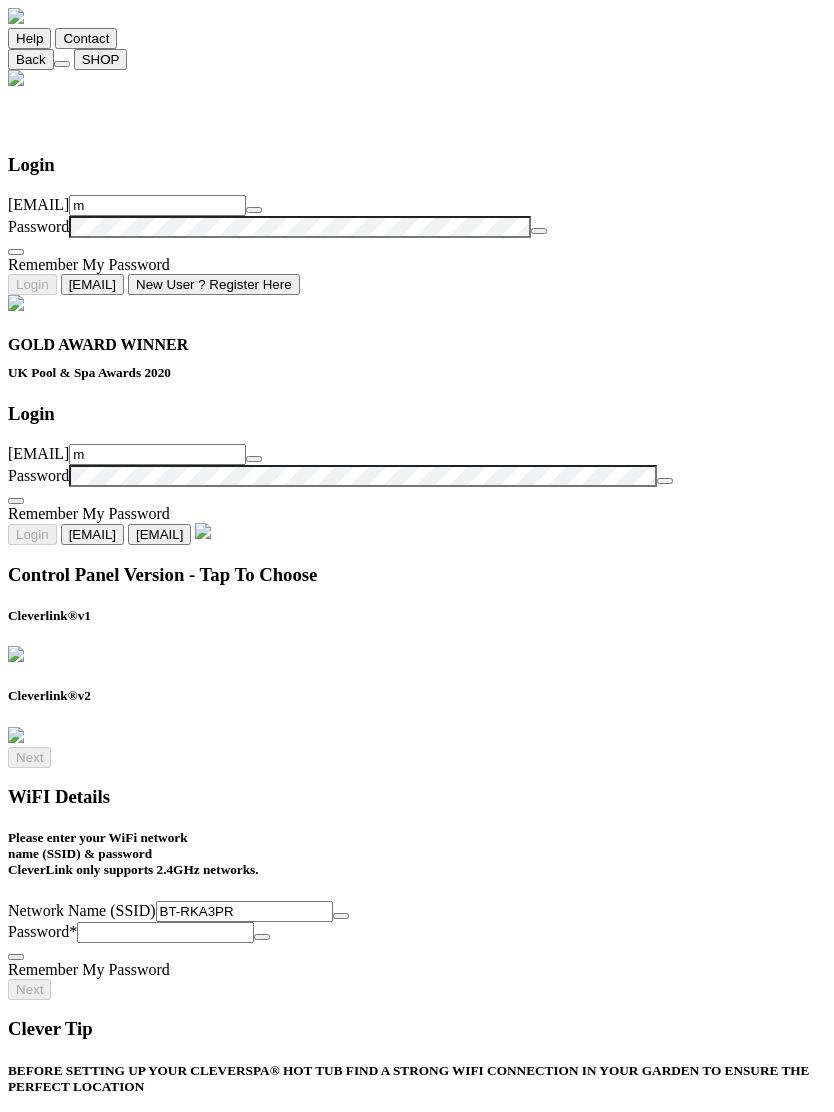 type on "mi" 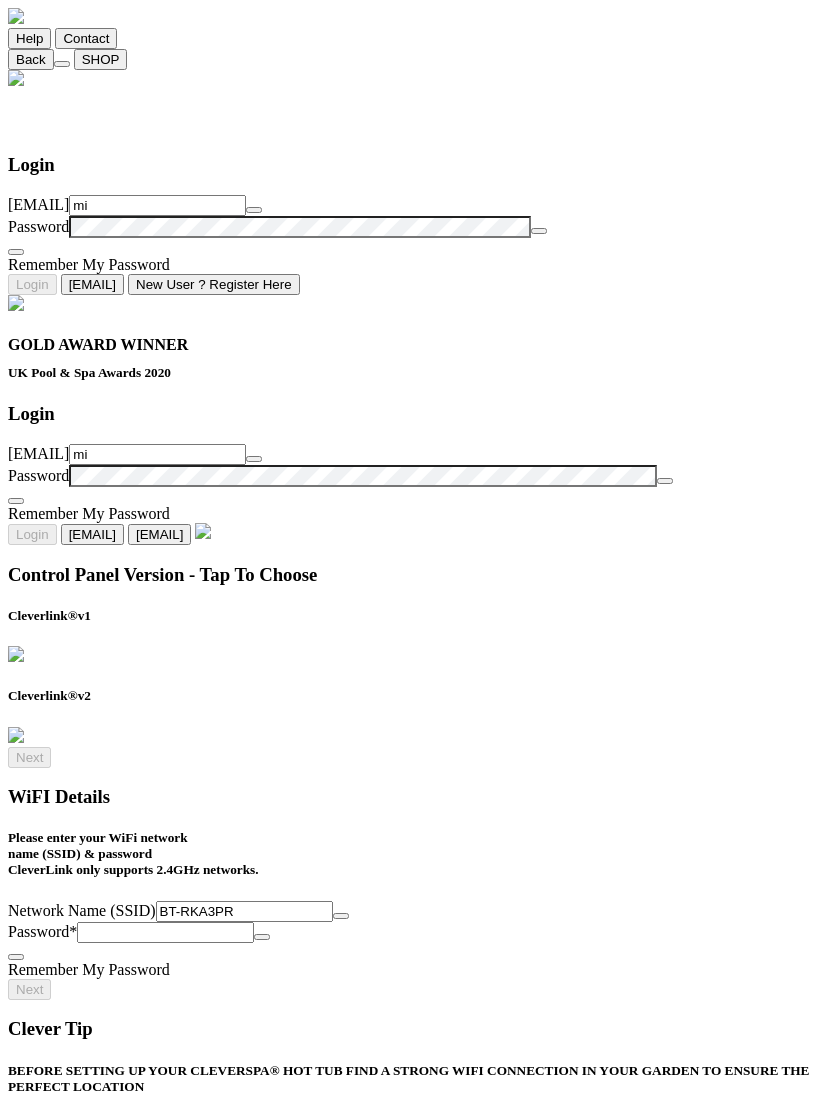 type on "mic" 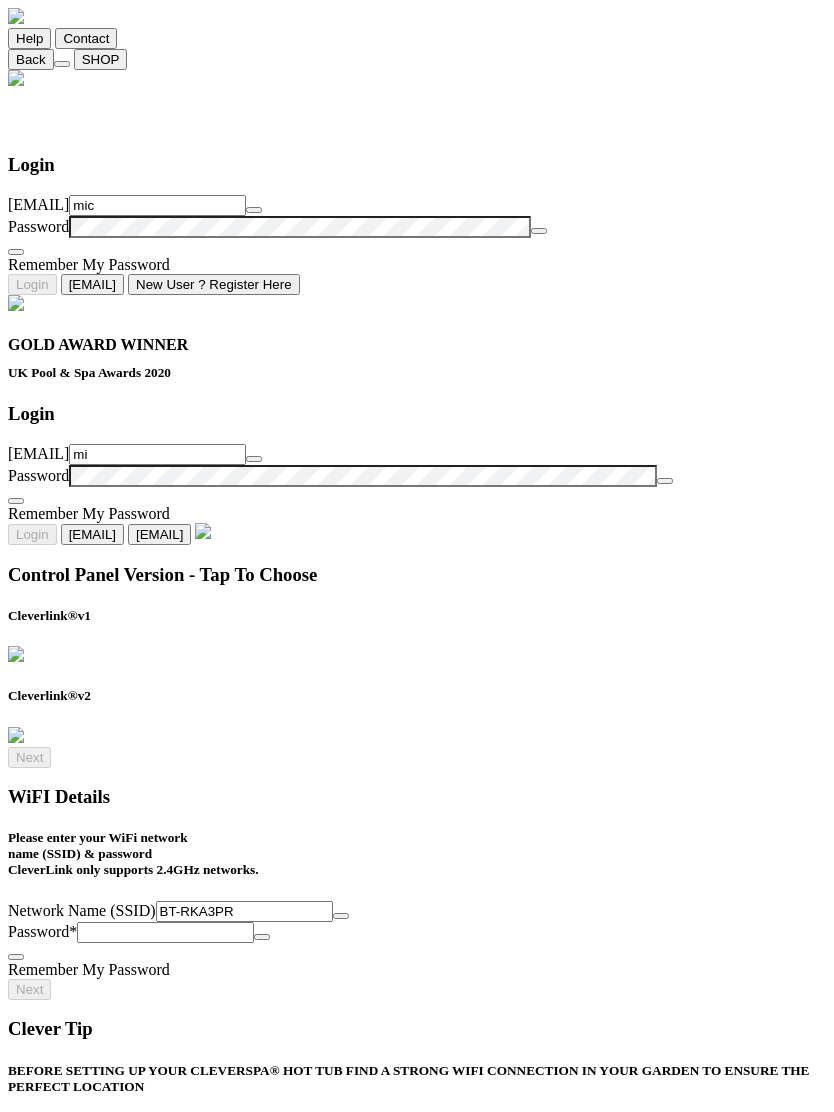 type on "mic" 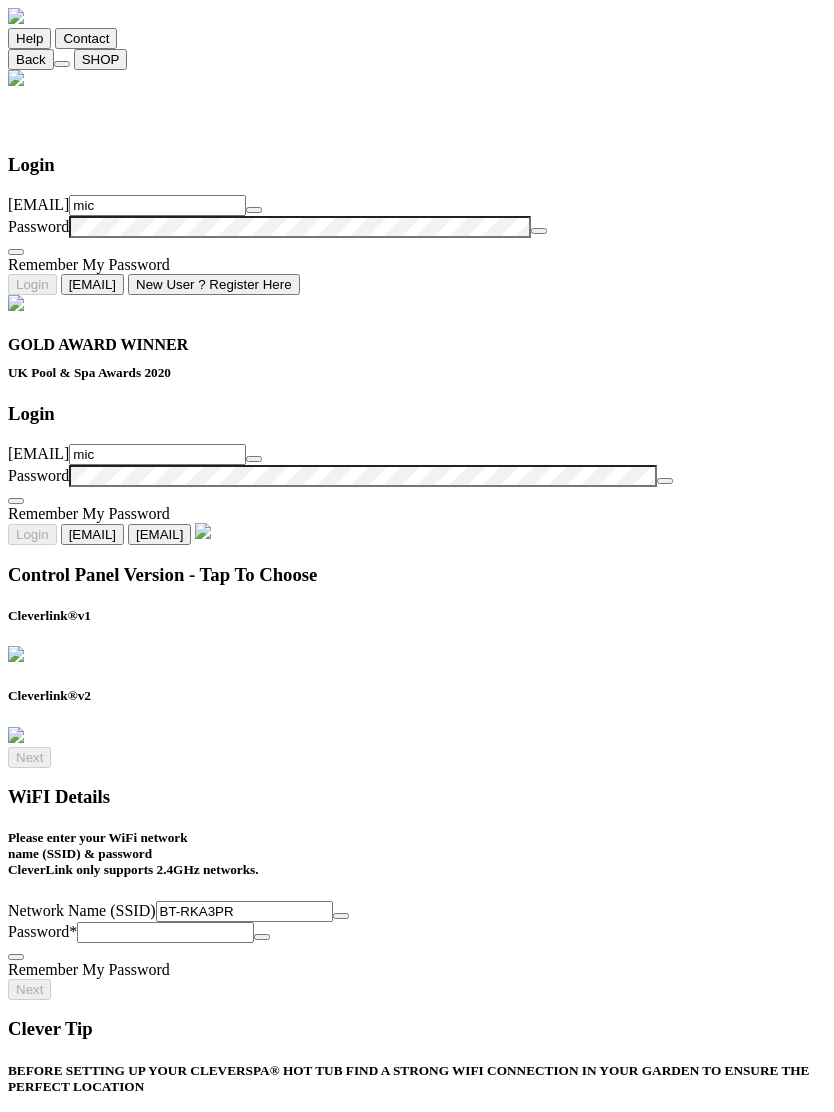 type on "mich" 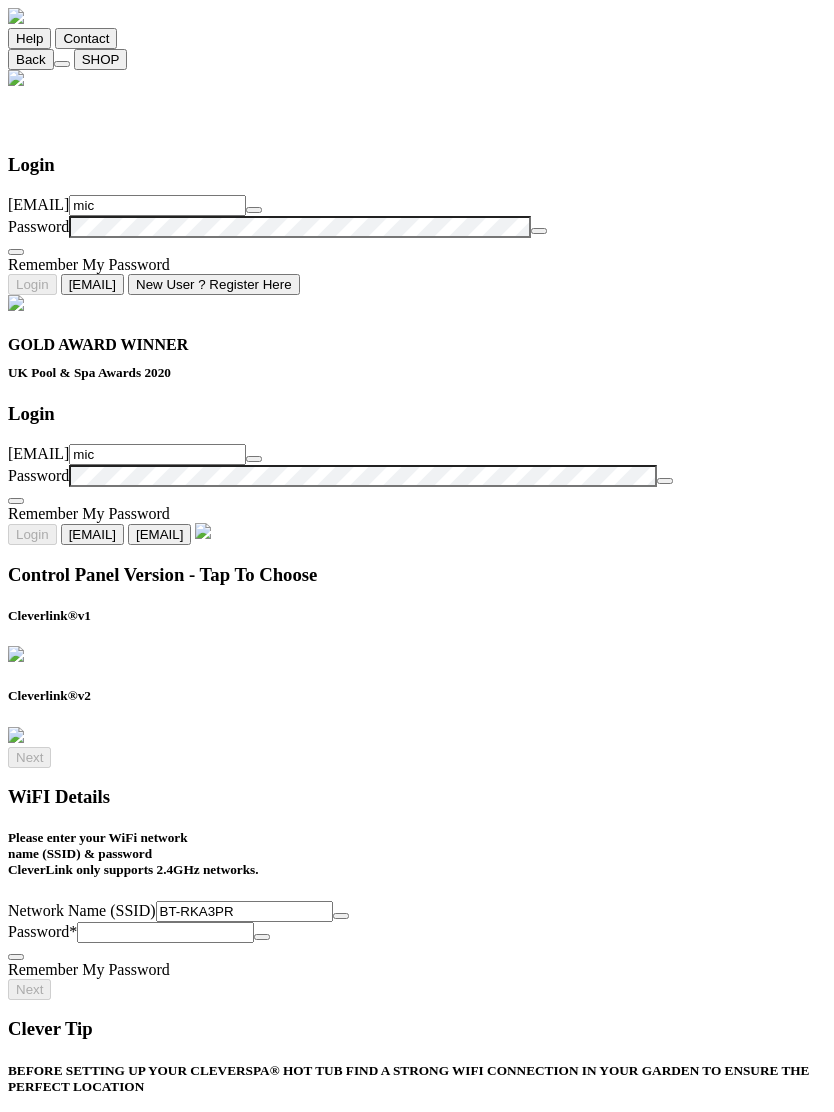 type on "mich" 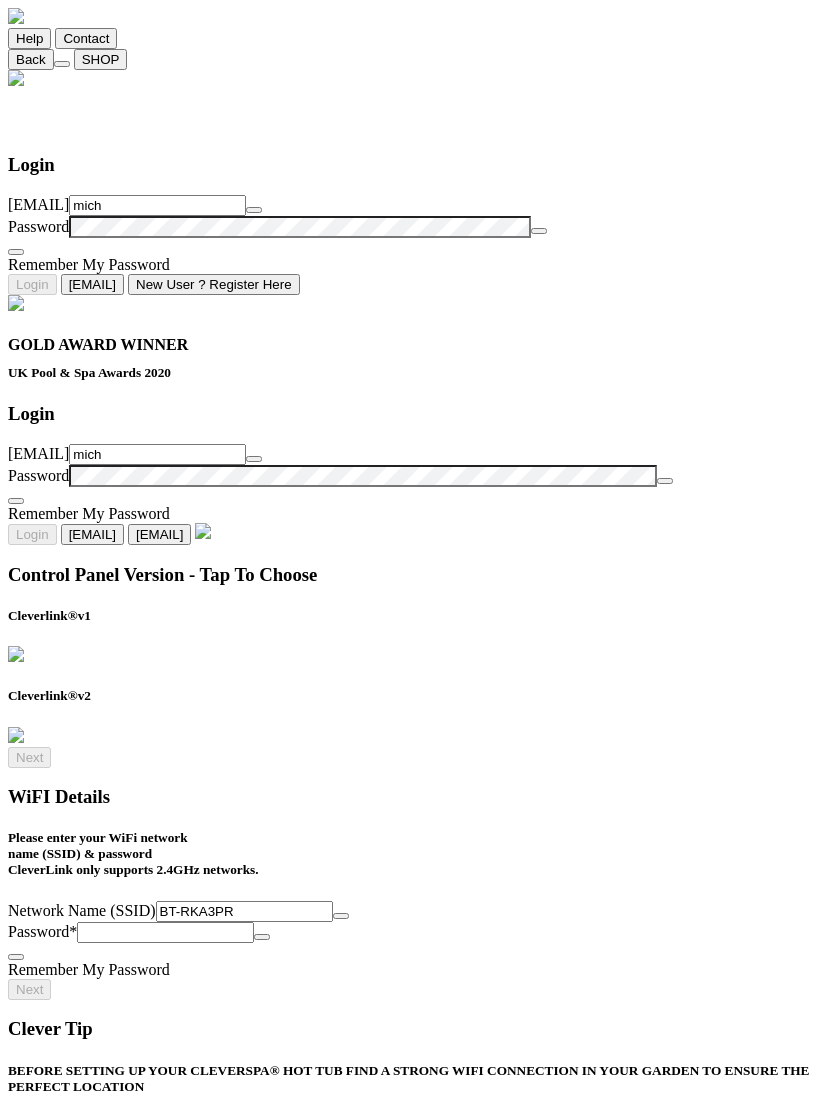 type on "[NAME]" 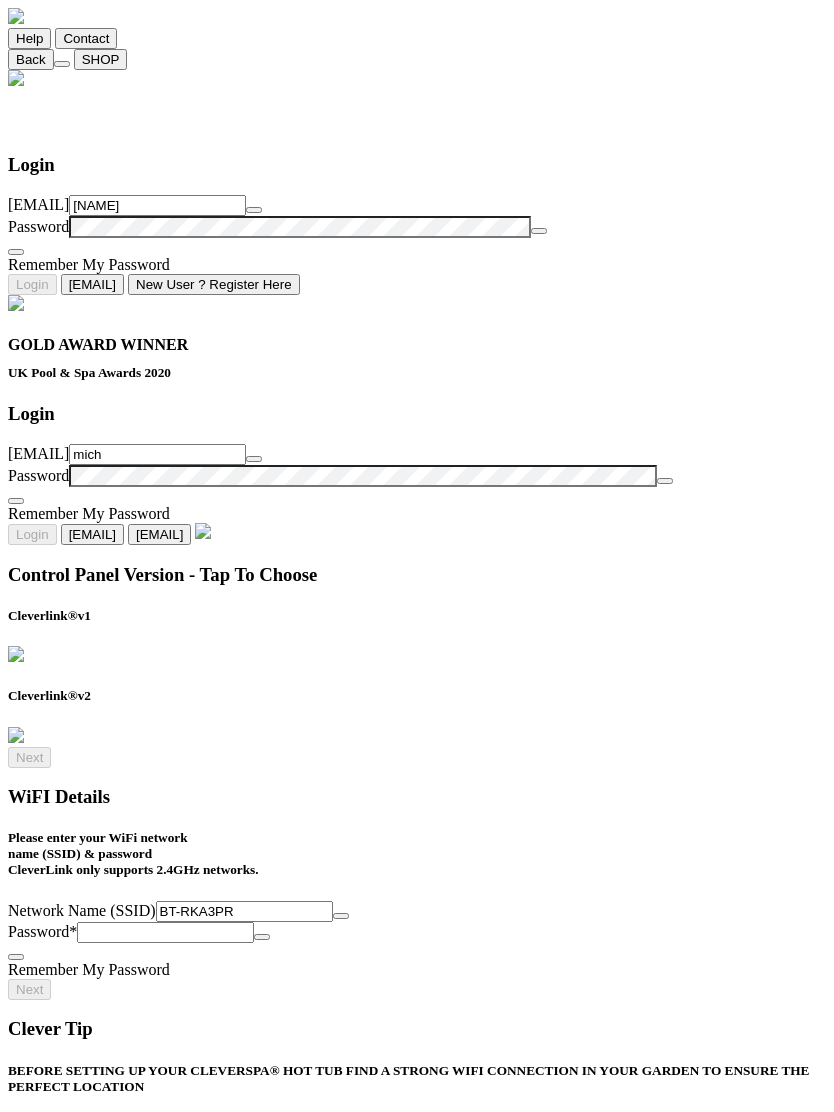 type on "[NAME]" 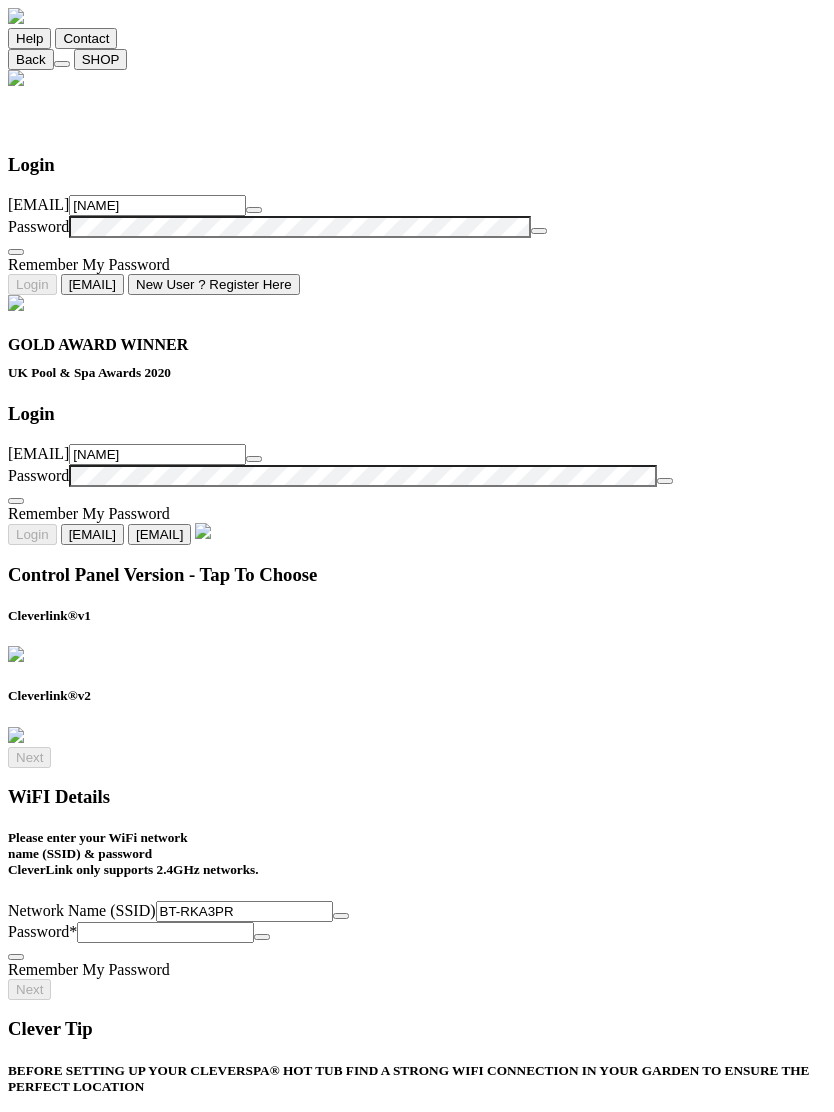 type on "[NAME]" 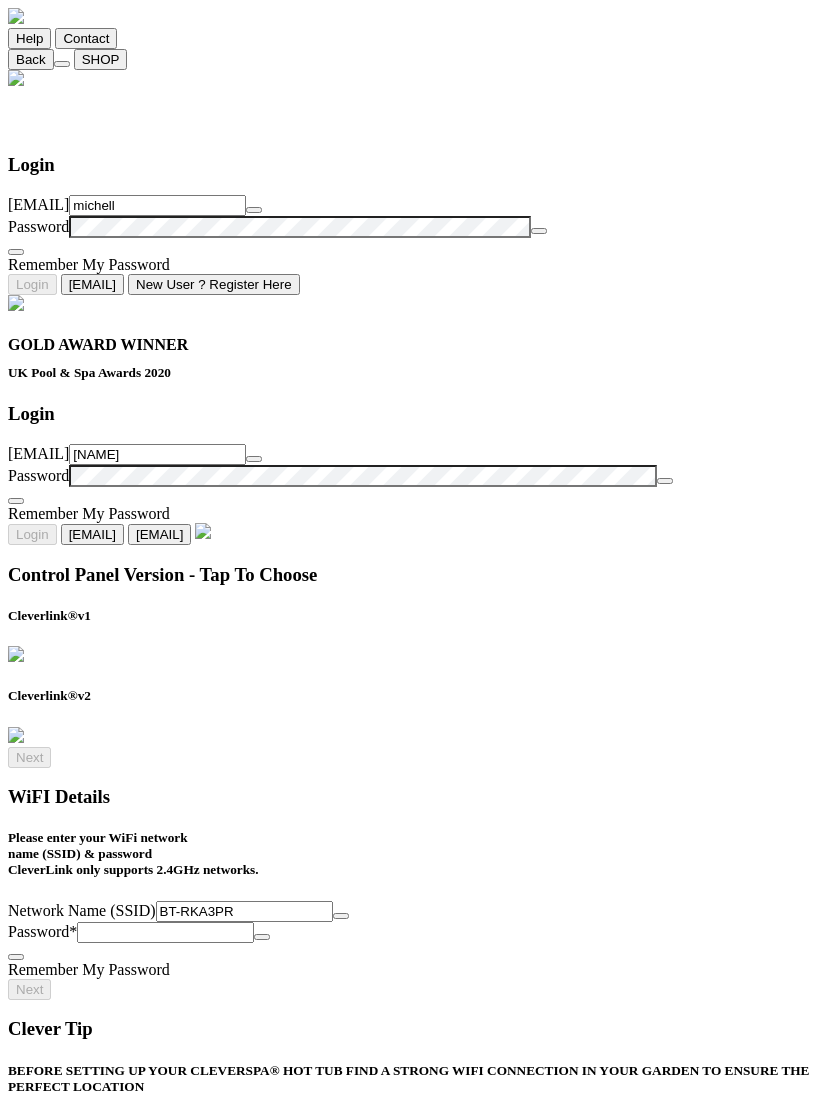 type on "michell" 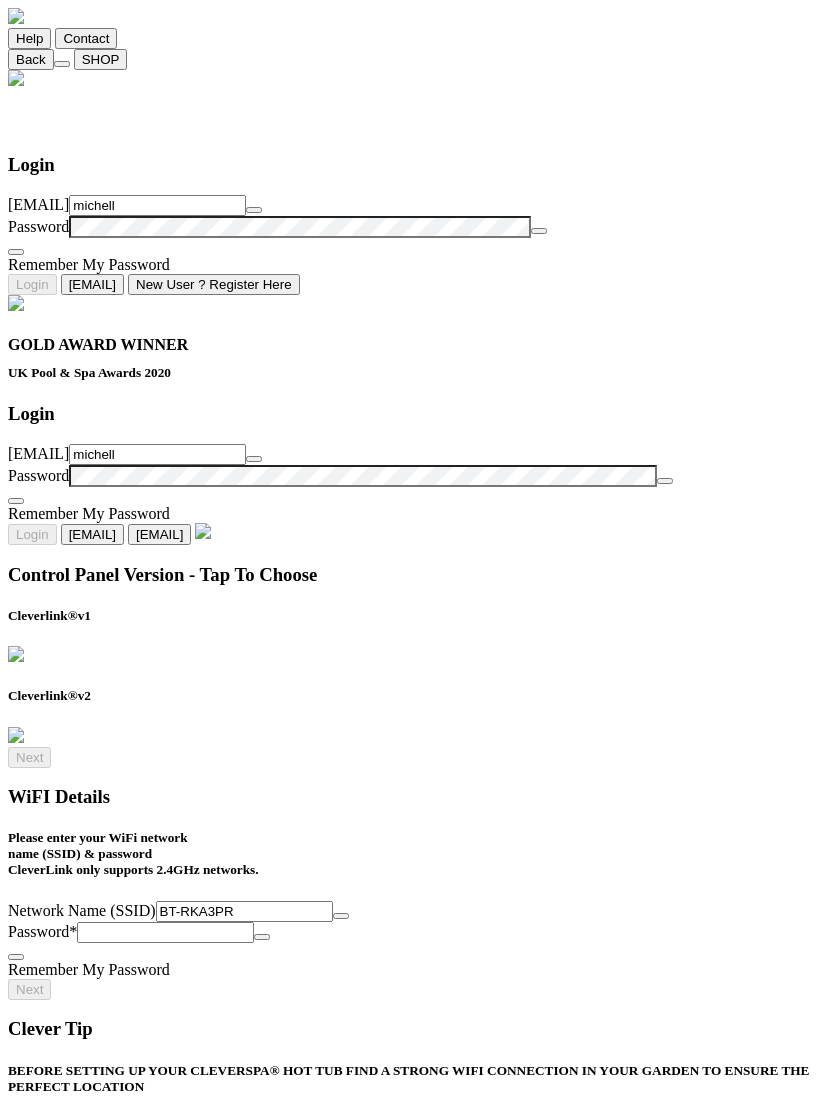 type on "[NAME]" 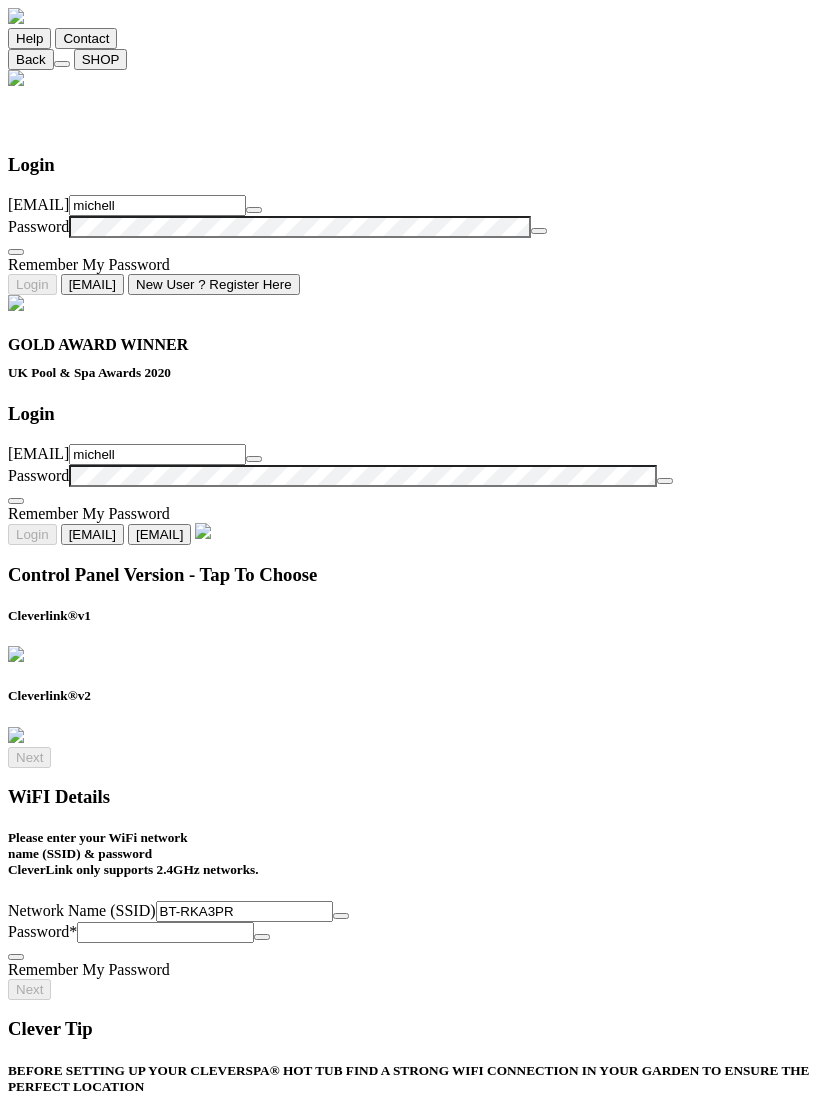 type on "[NAME]" 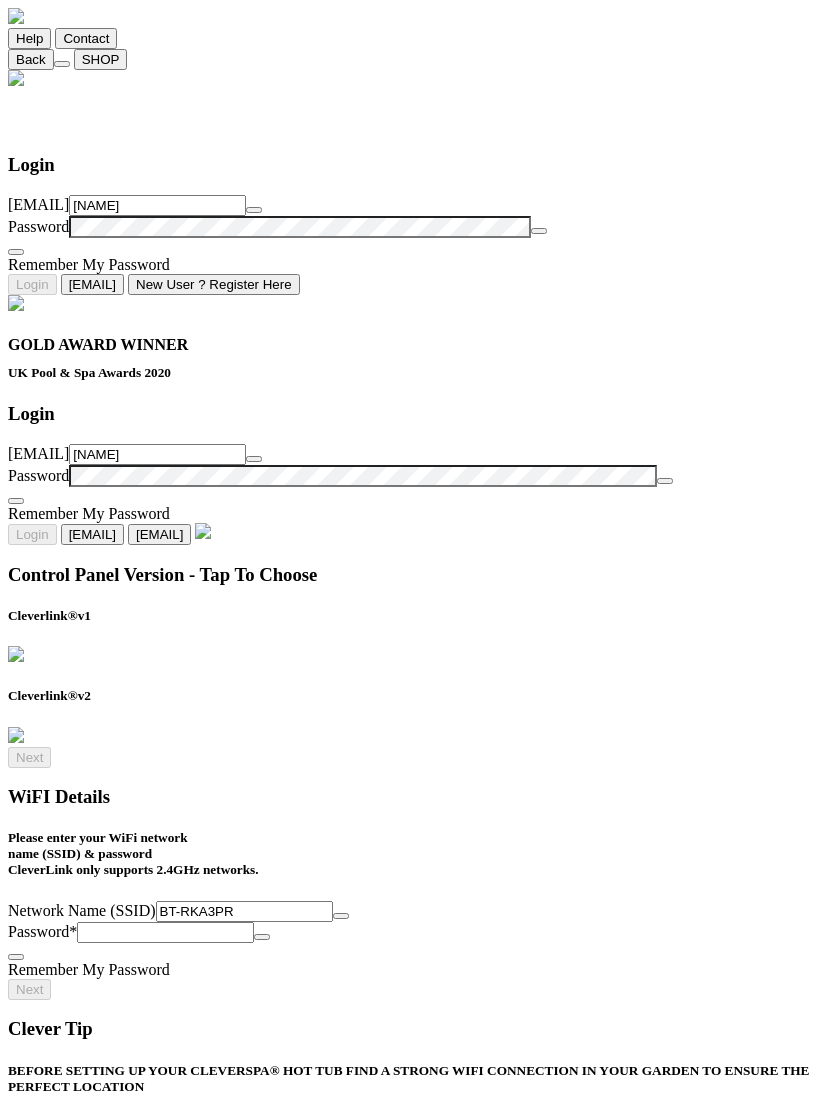 type on "[NAME]" 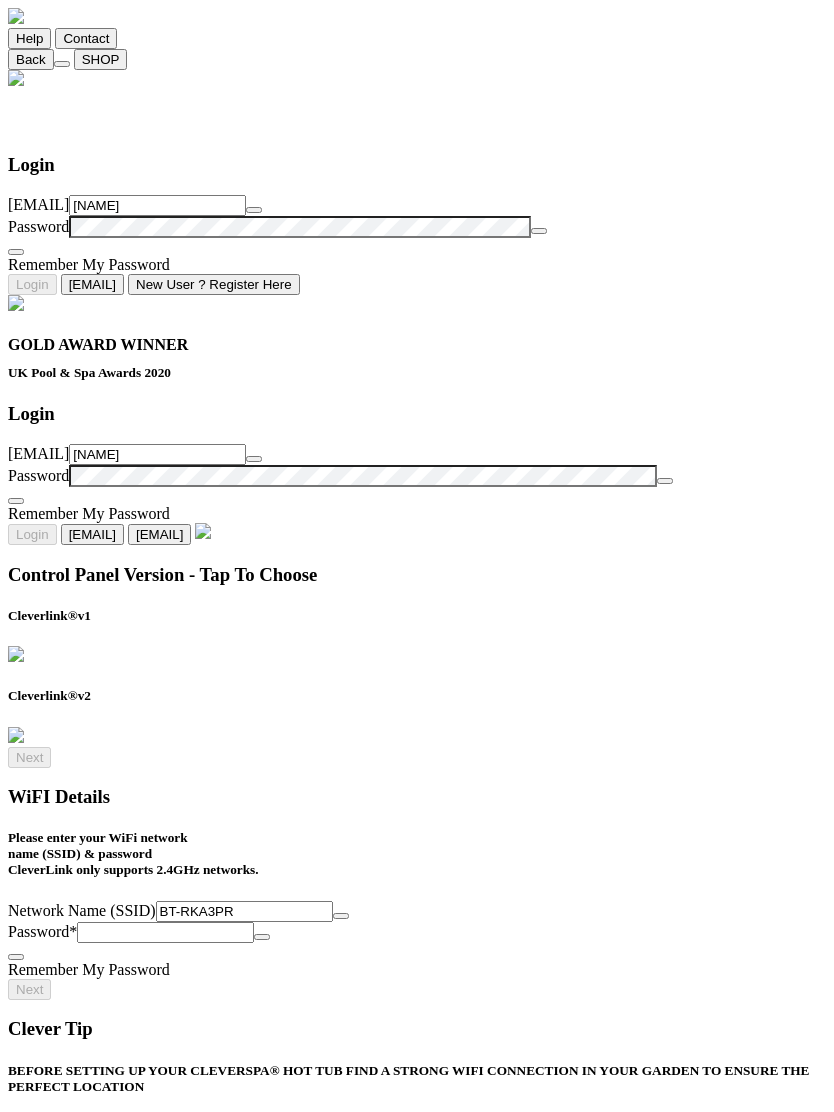 type on "[NAME]" 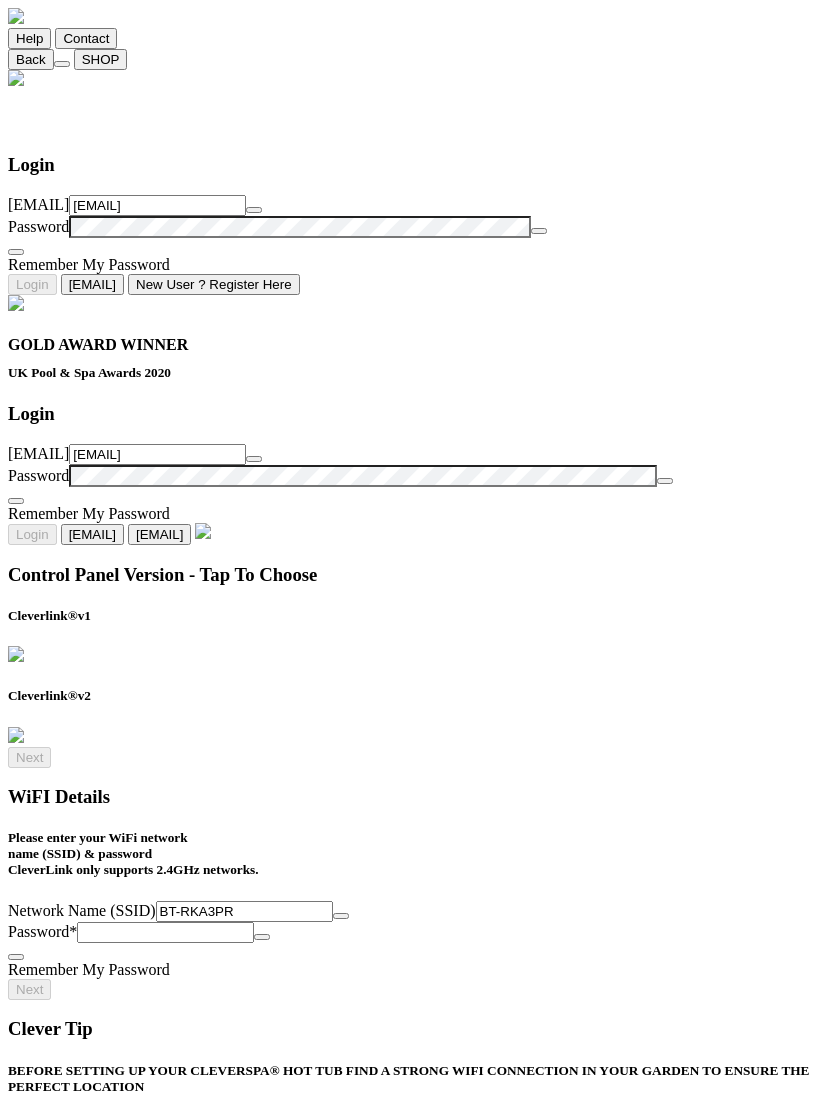 type on "[EMAIL]" 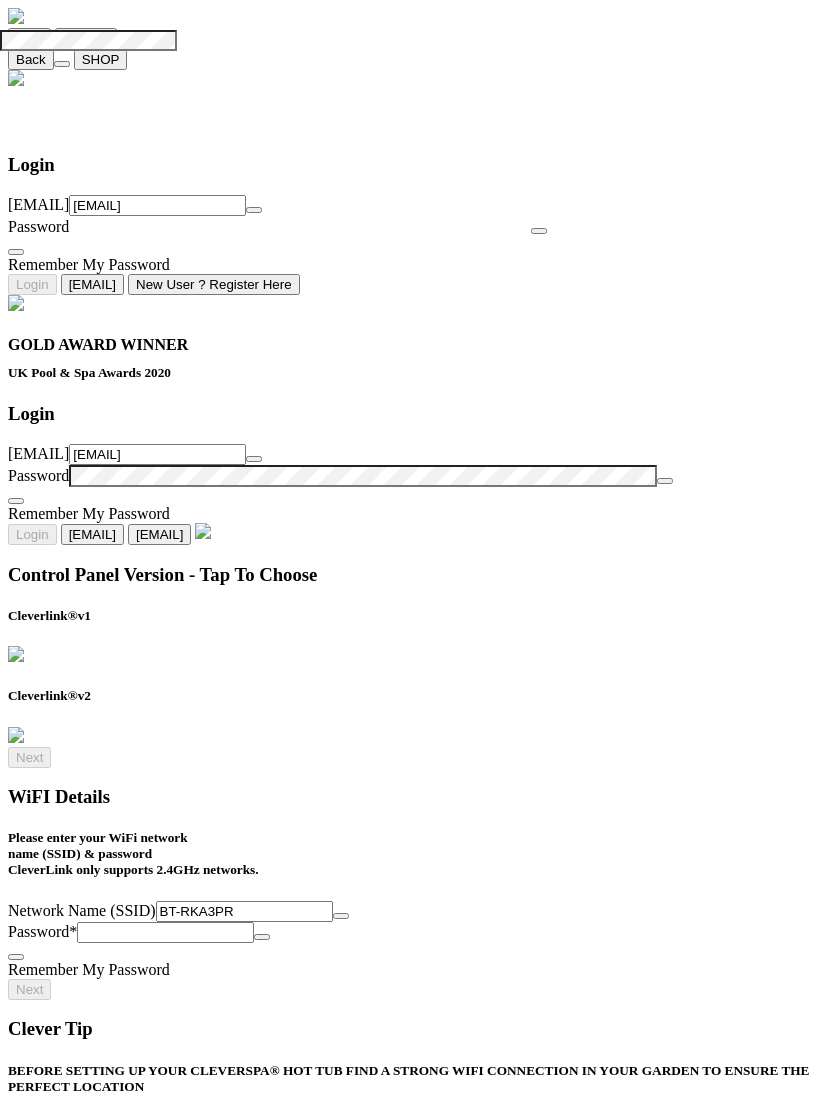 scroll, scrollTop: 1, scrollLeft: 0, axis: vertical 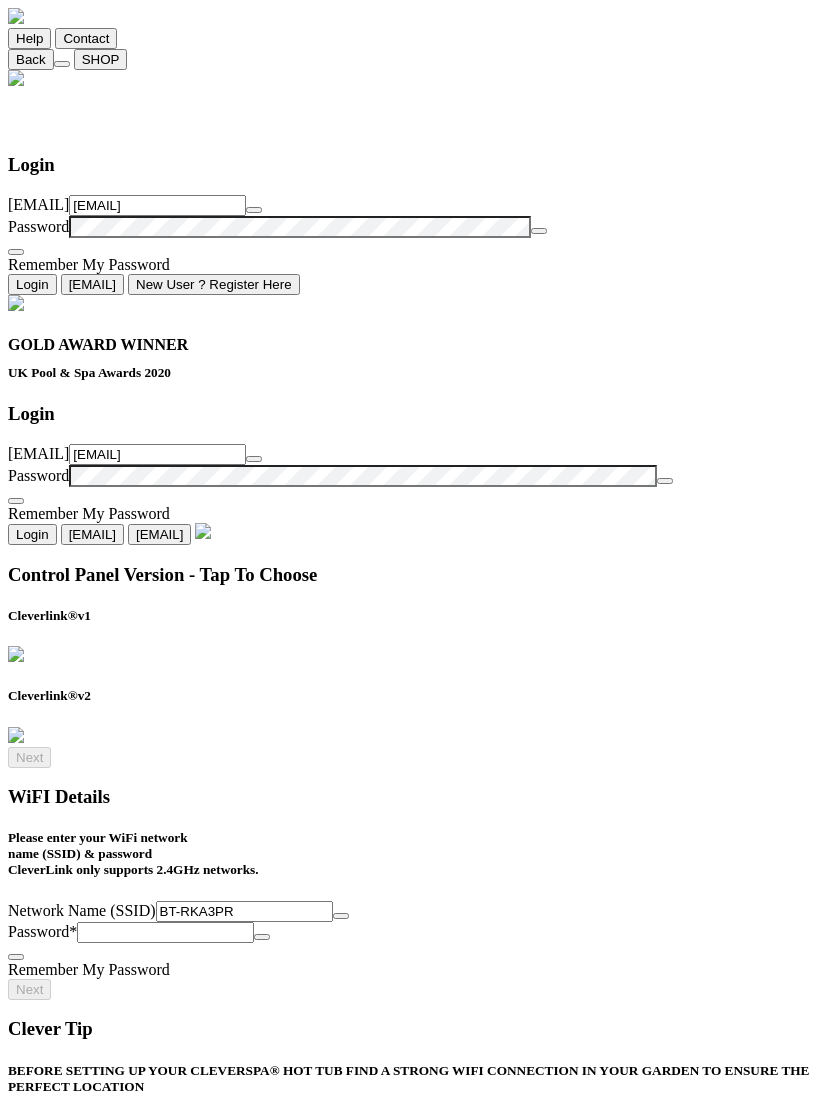click on "Login" 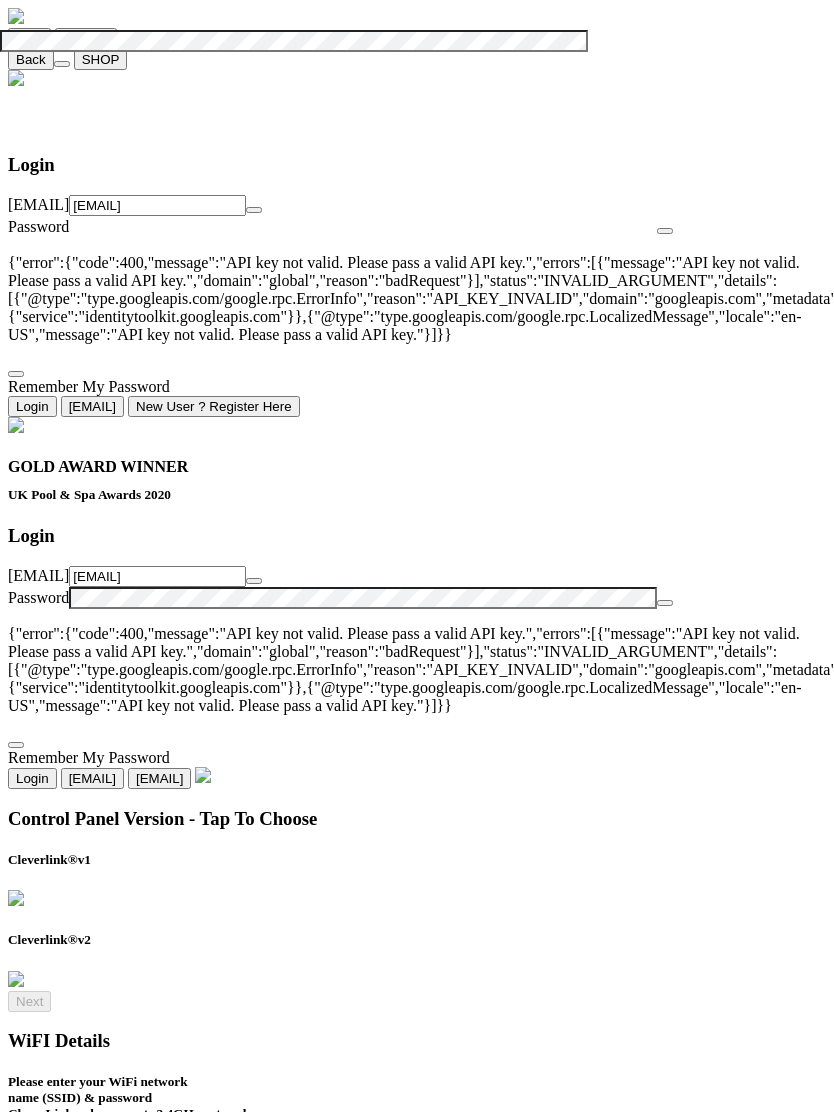 scroll, scrollTop: 22, scrollLeft: 0, axis: vertical 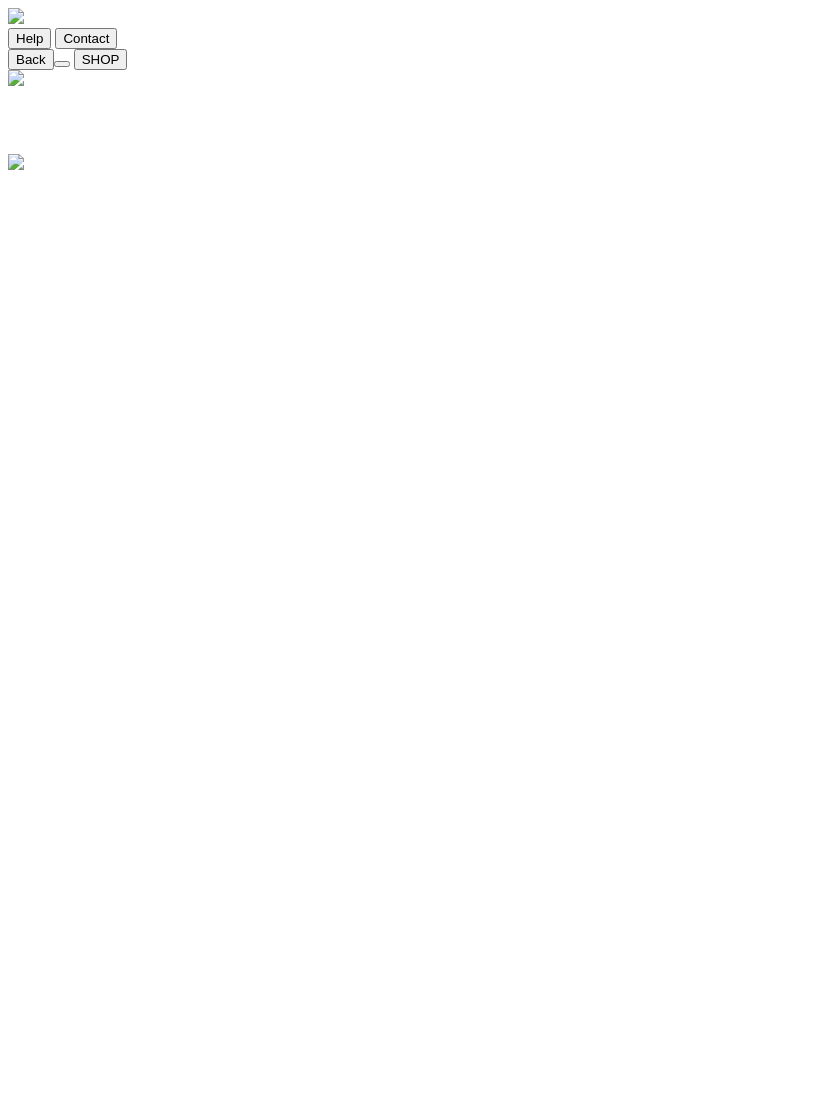 click 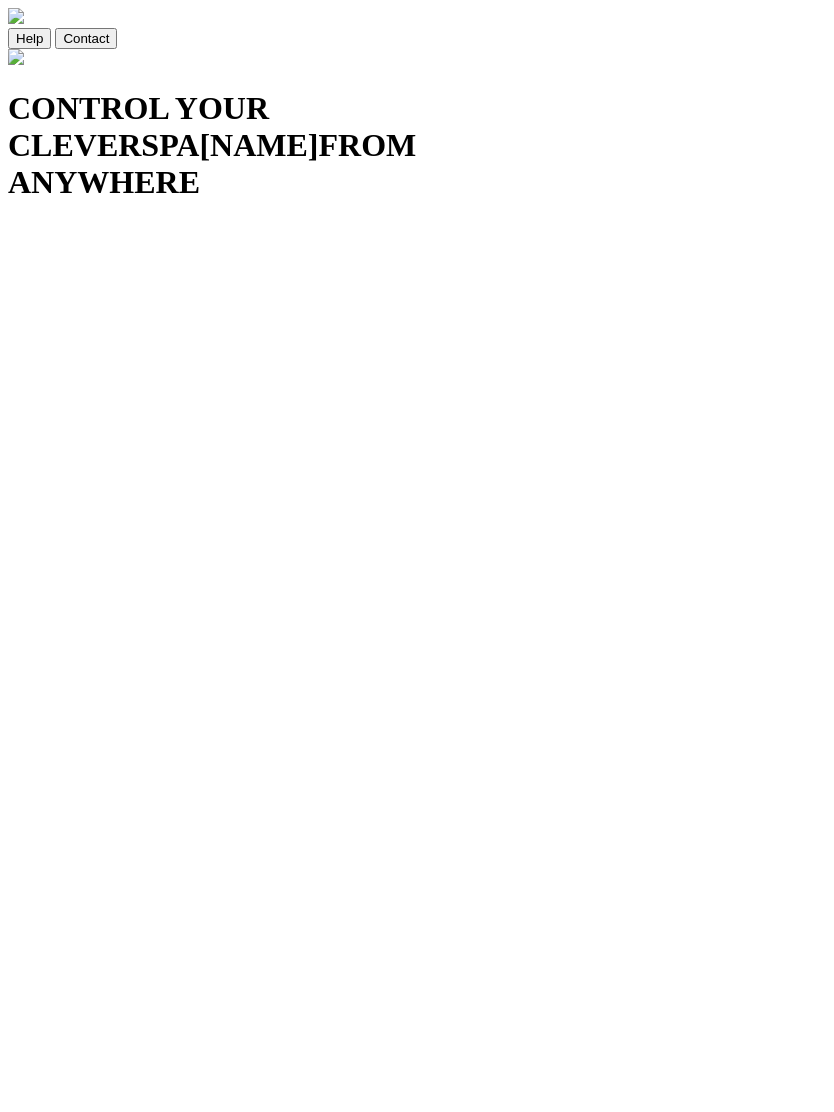 scroll, scrollTop: 0, scrollLeft: 0, axis: both 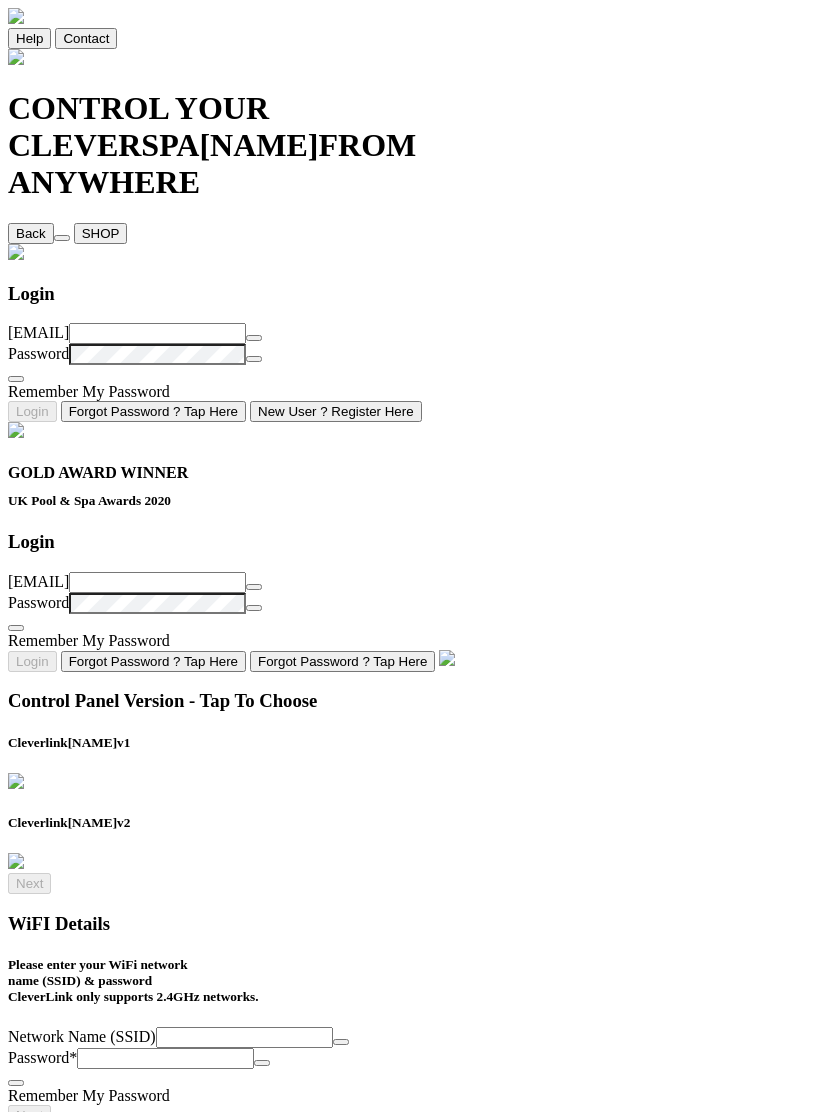 type on "BT-RKA3PR" 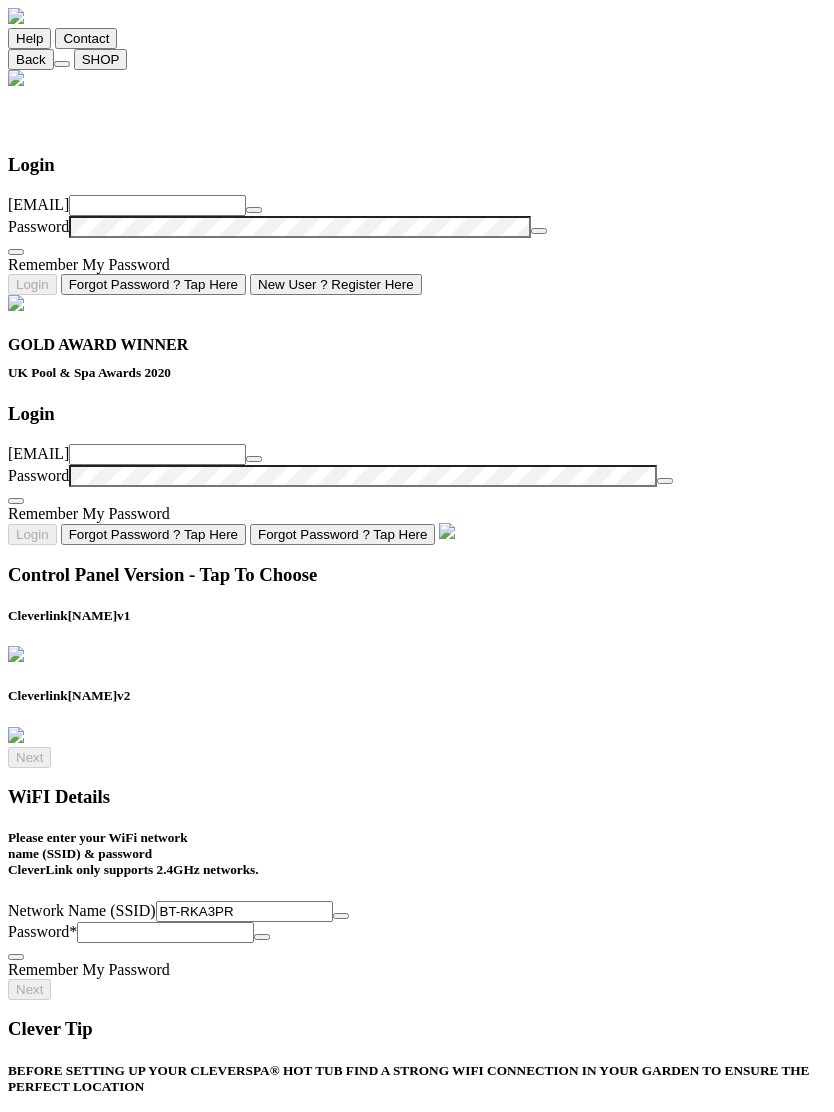 click on "Forgot Password ? Tap Here" 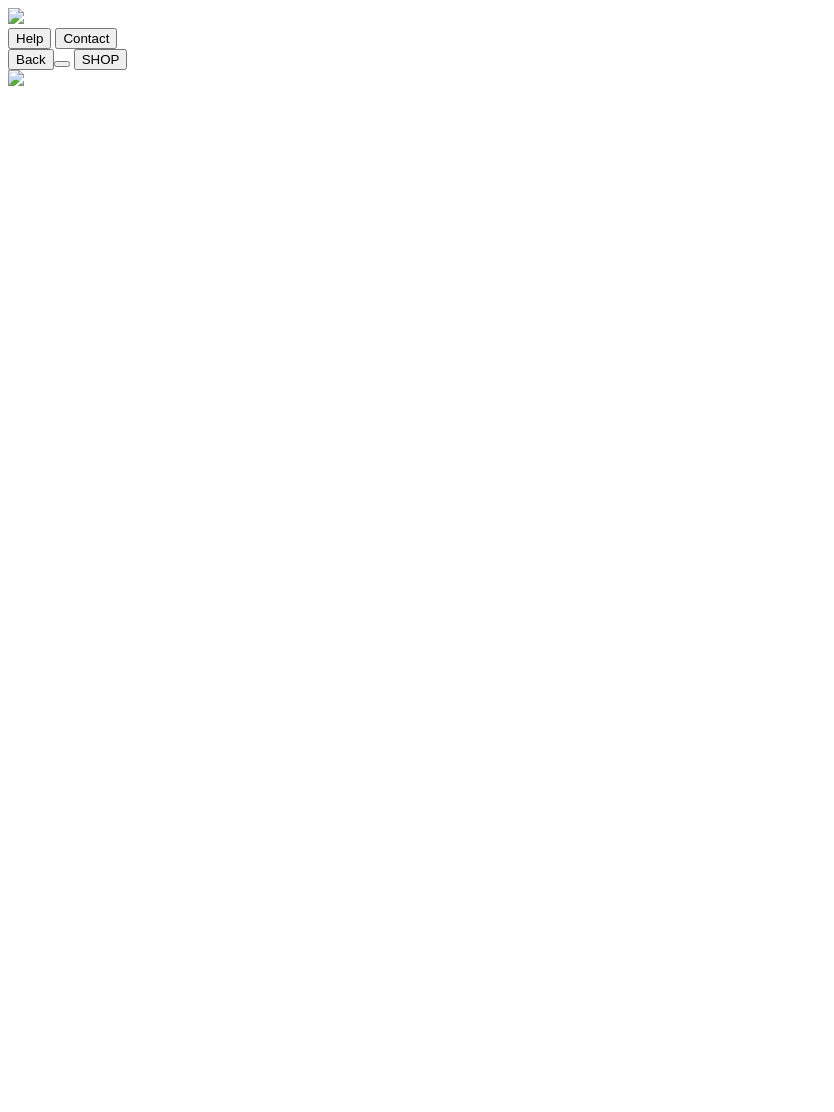 click 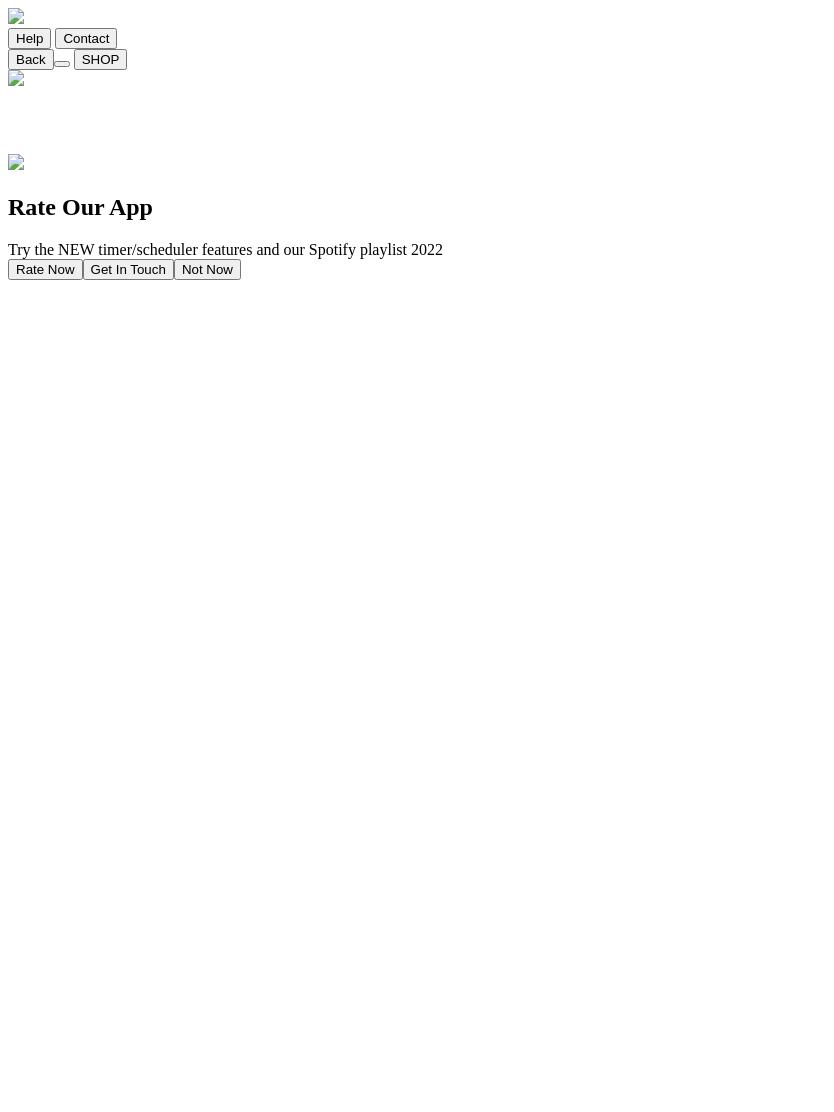 click on "Not Now" 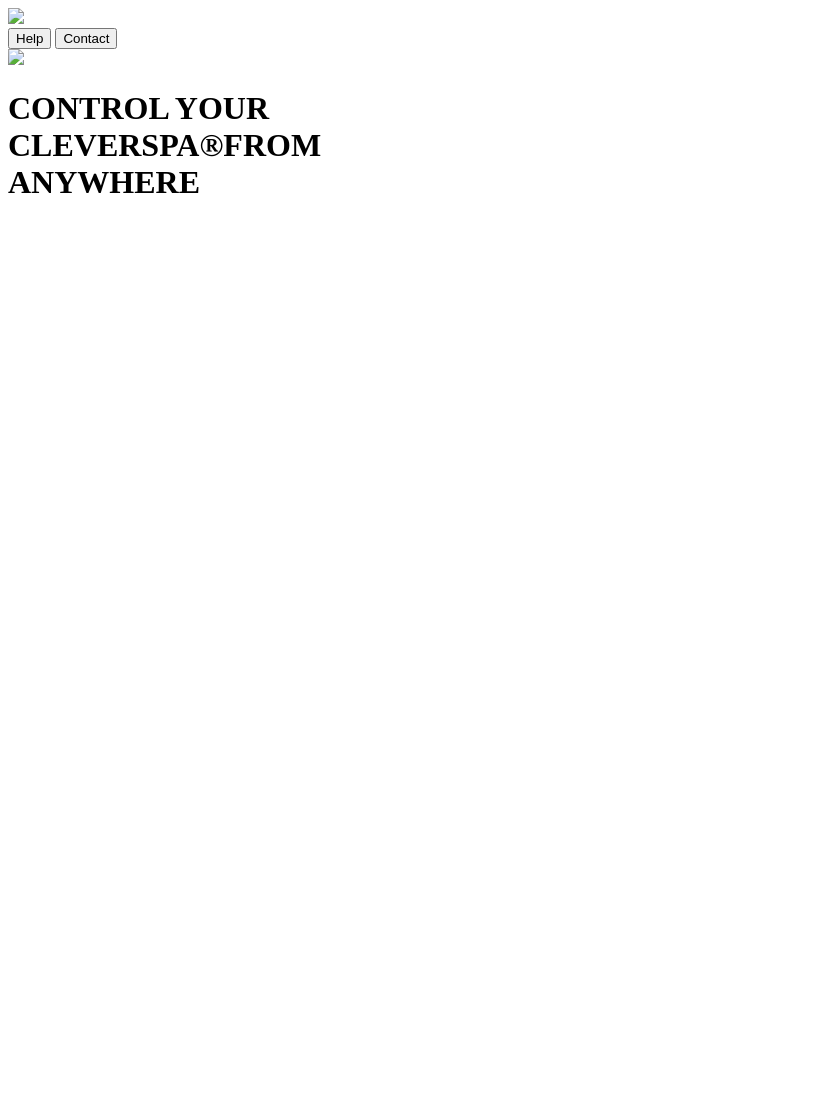 scroll, scrollTop: 0, scrollLeft: 0, axis: both 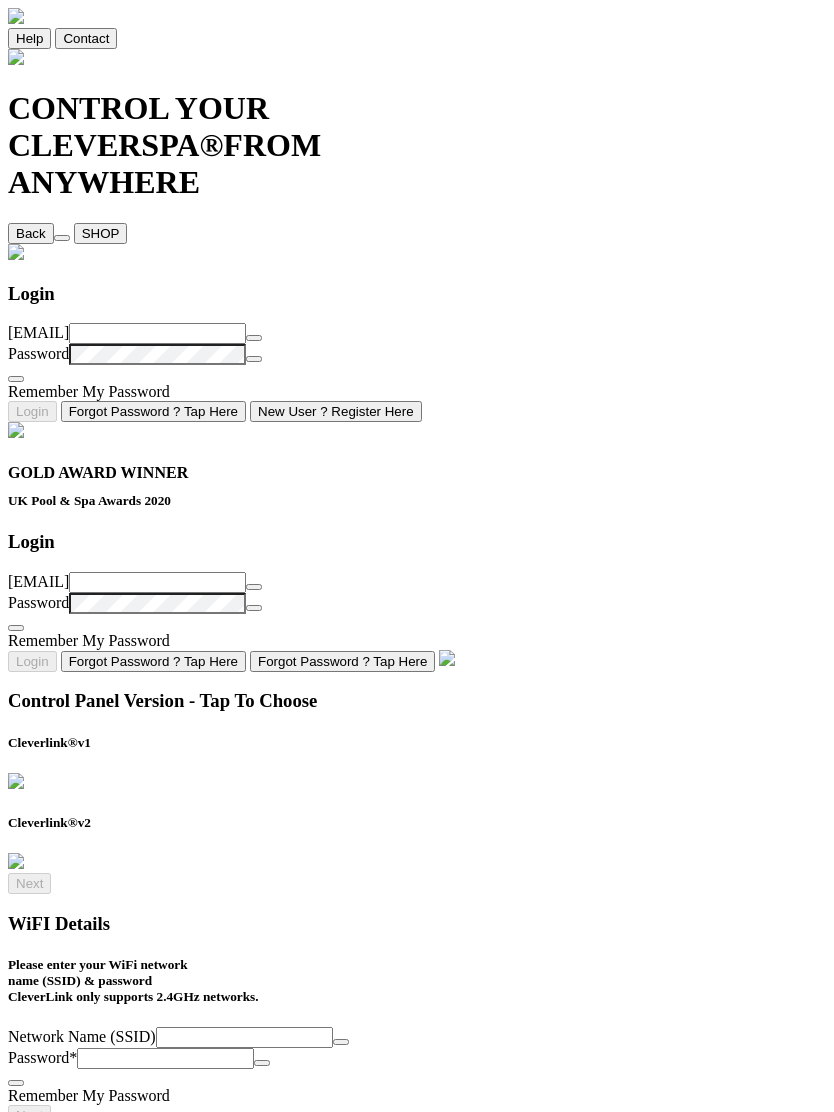 type on "BT-RKA3PR" 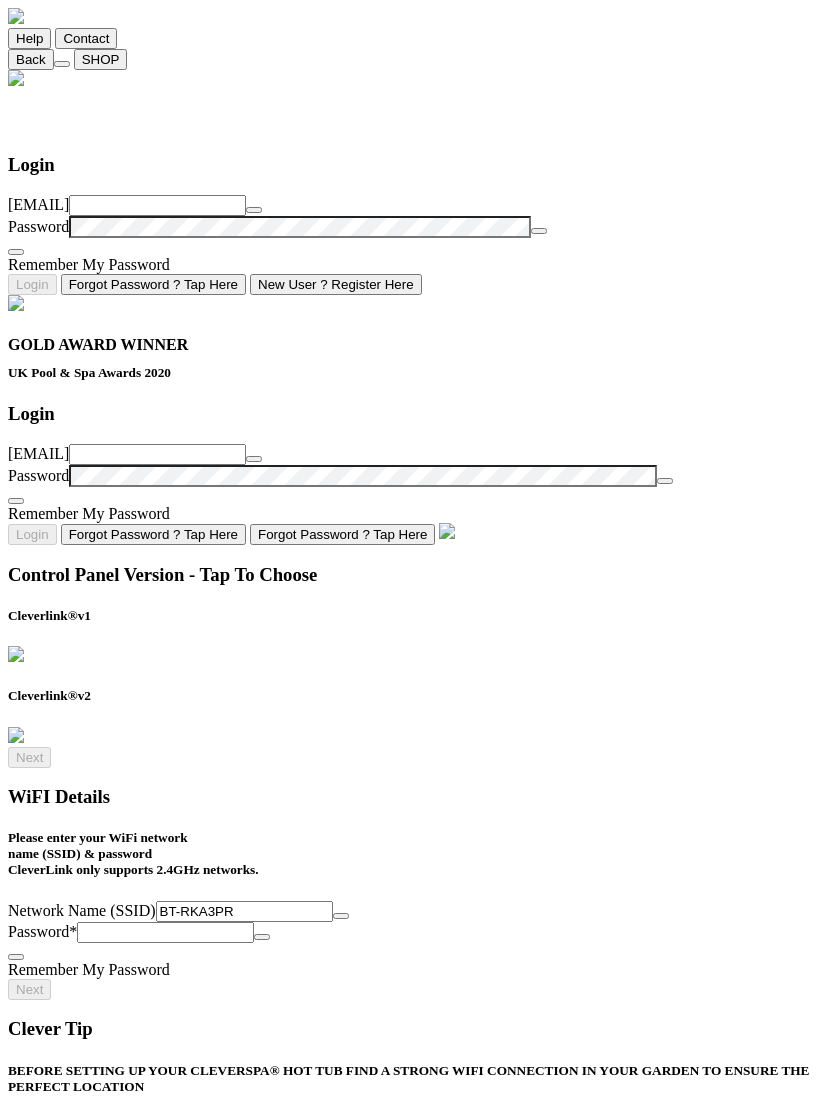 click on "Forgot Password ? Tap Here" 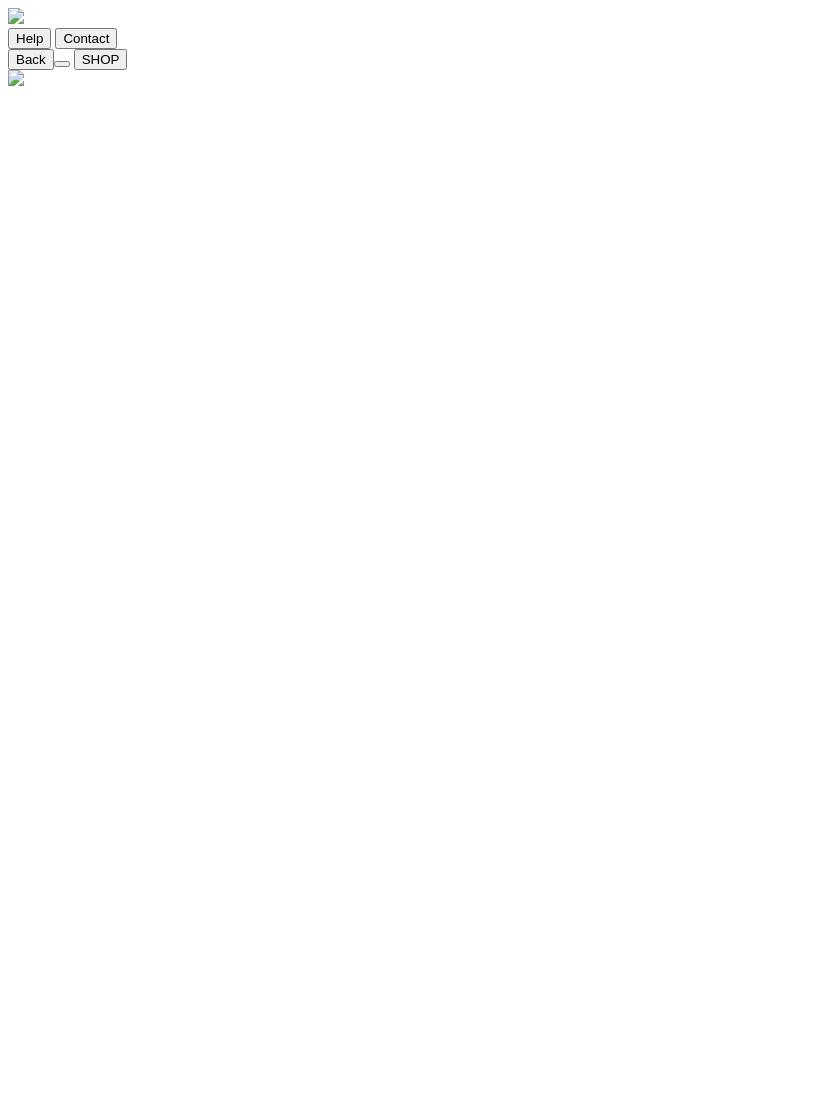 click 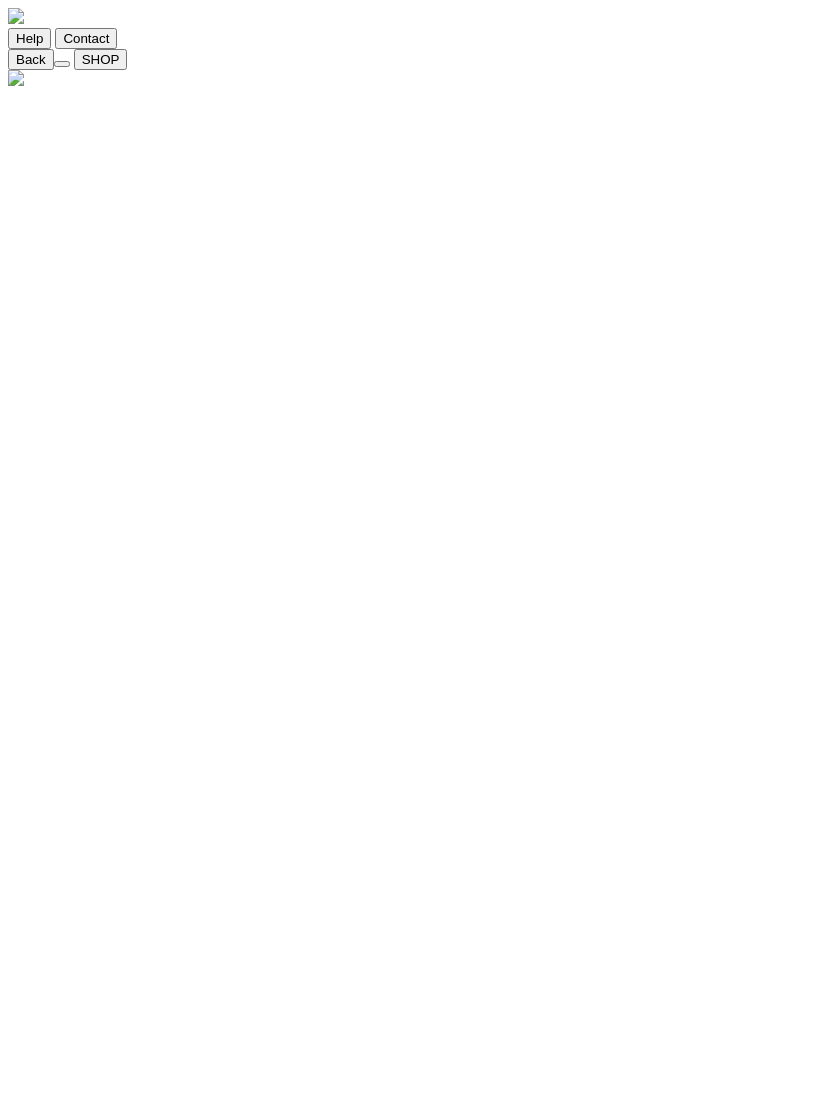 type on "and" 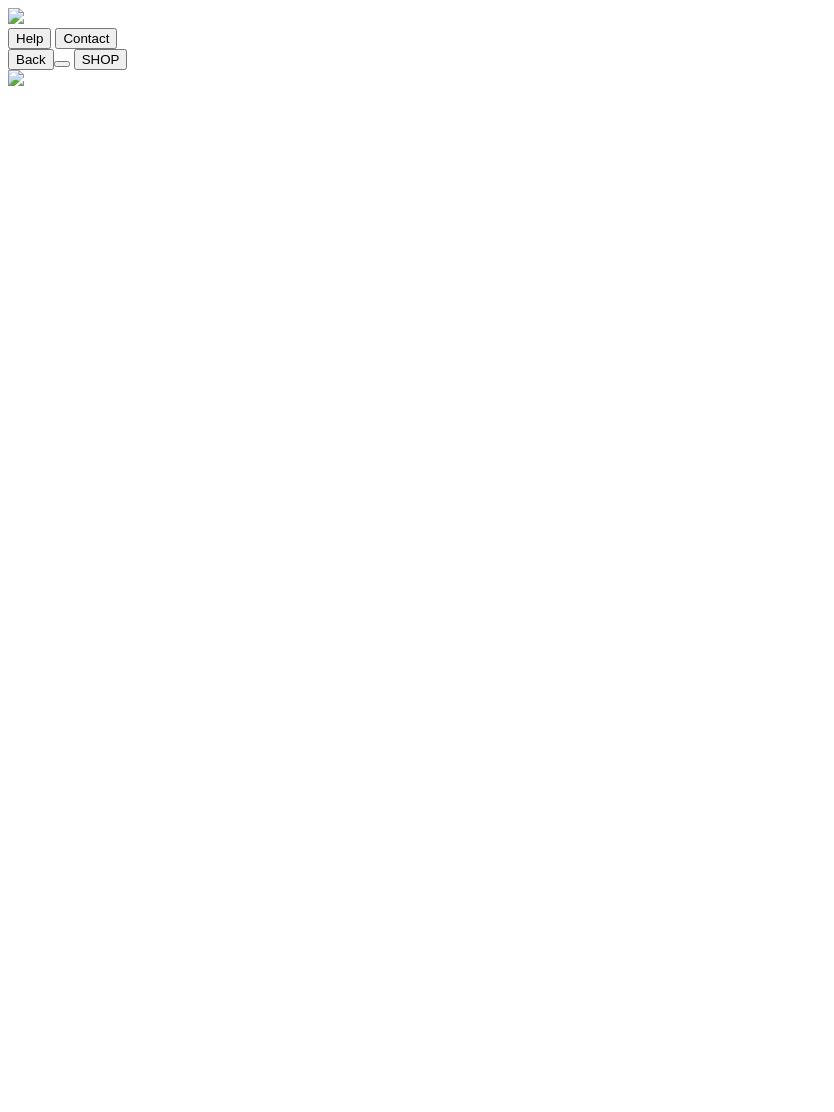 type on "andrewlong9" 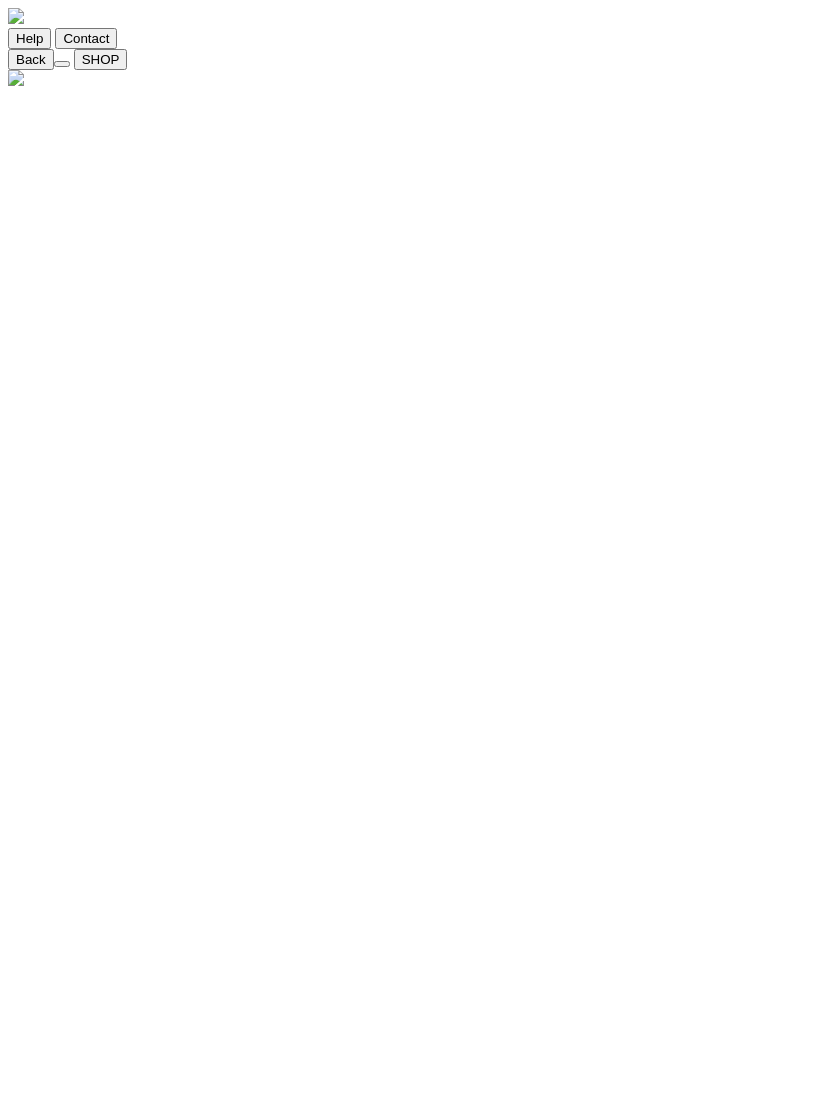 type on "a" 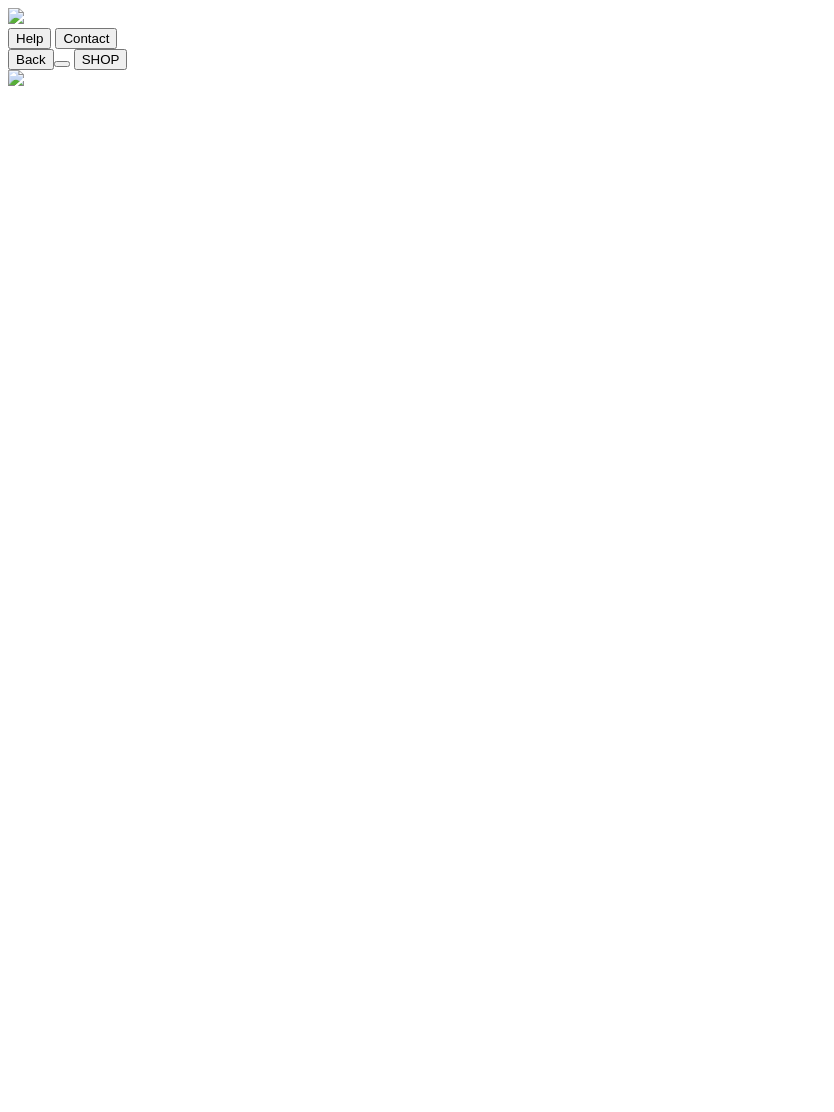 click 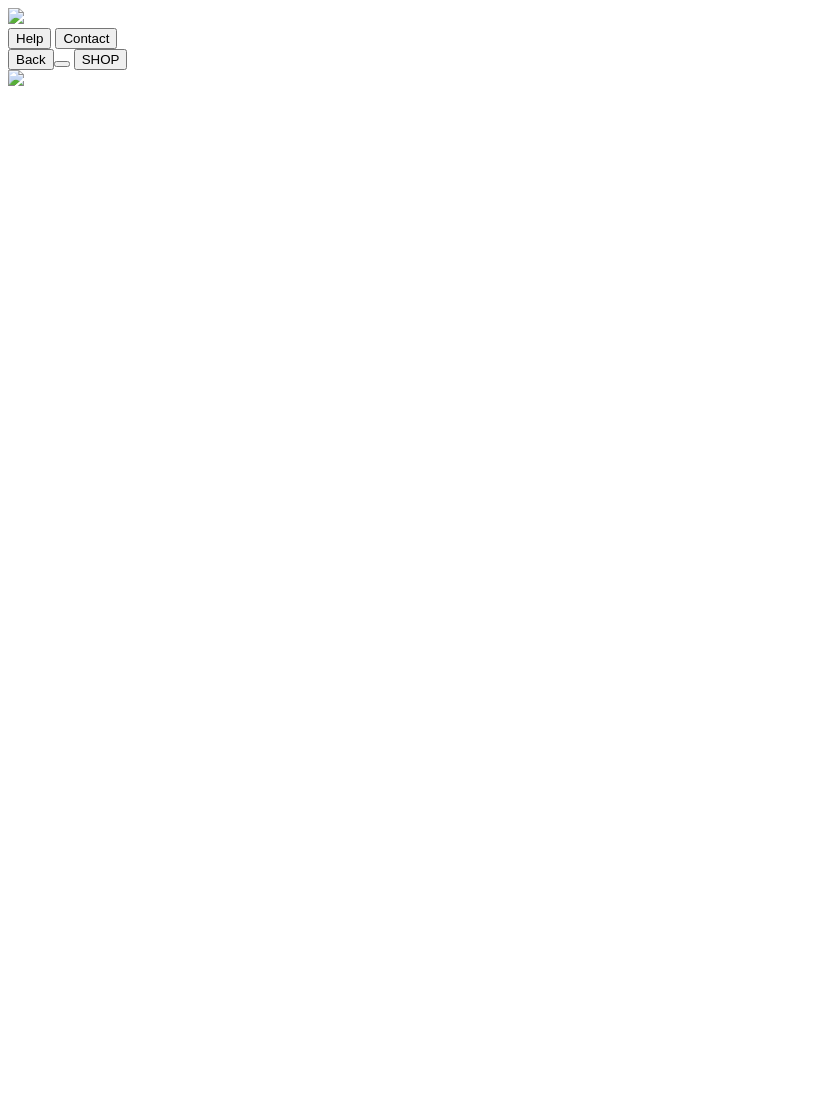 type on "mi" 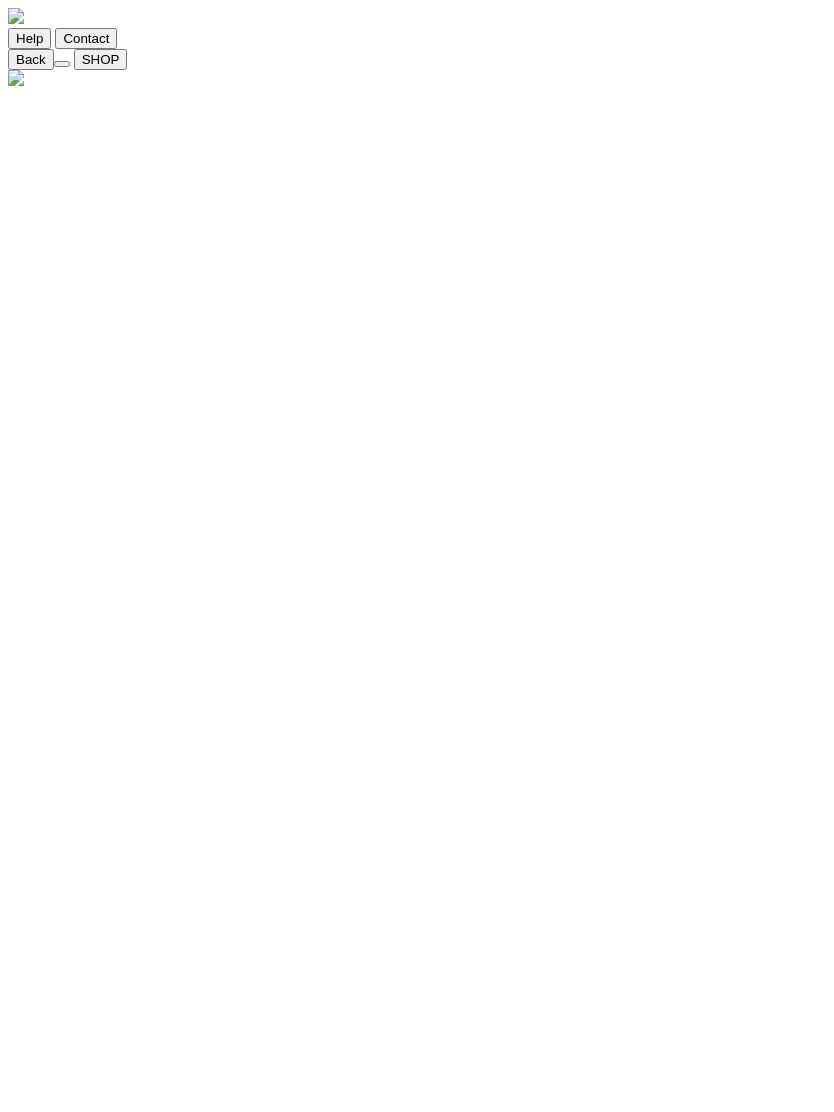 type on "minim" 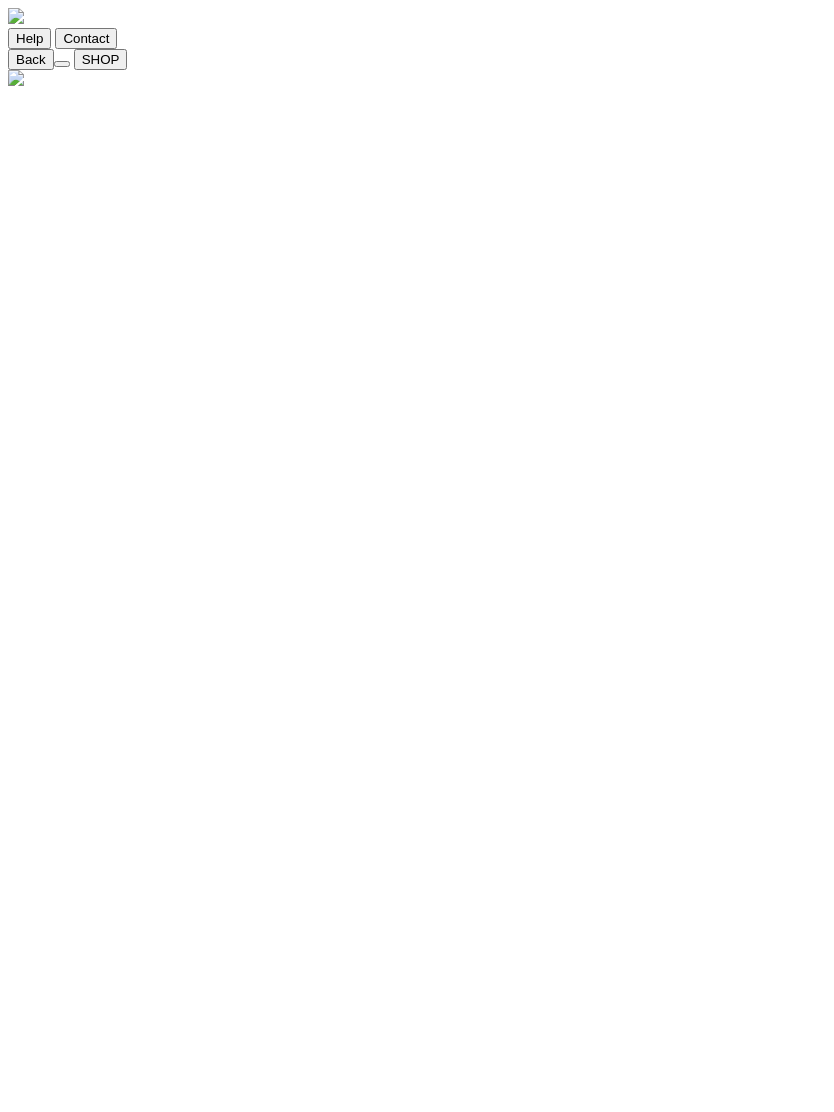 click on "OK" 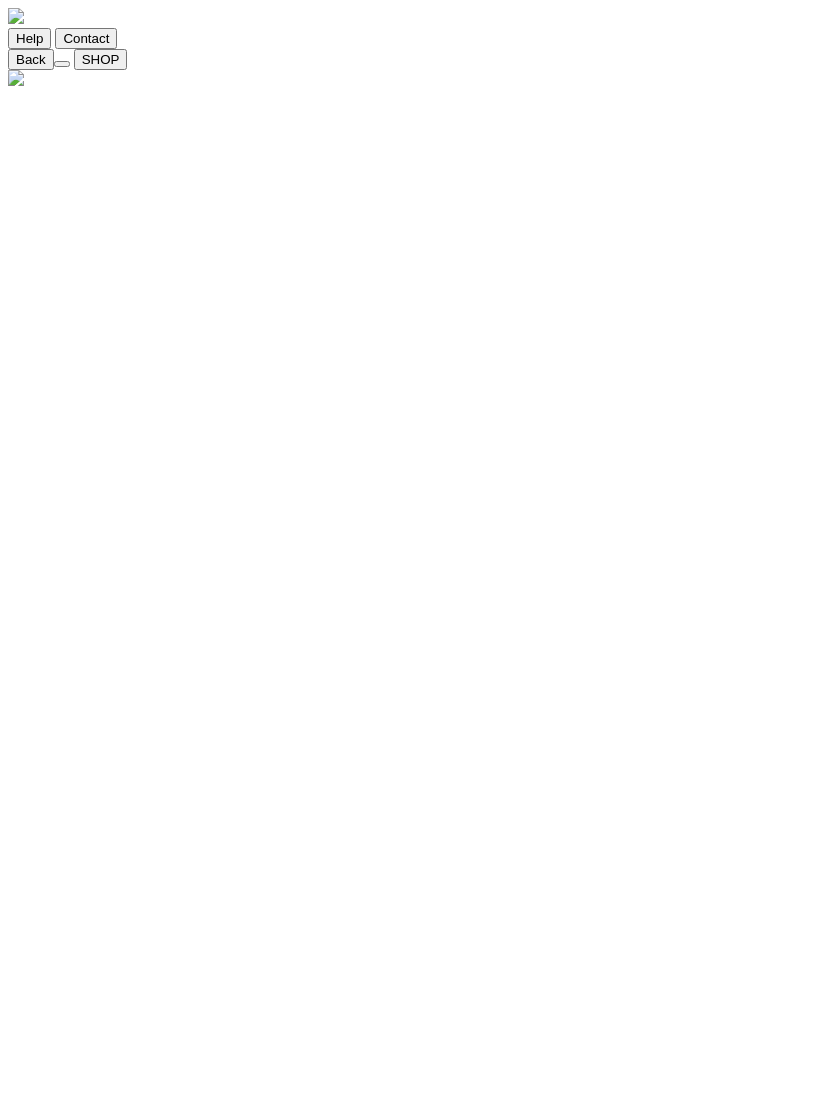 click 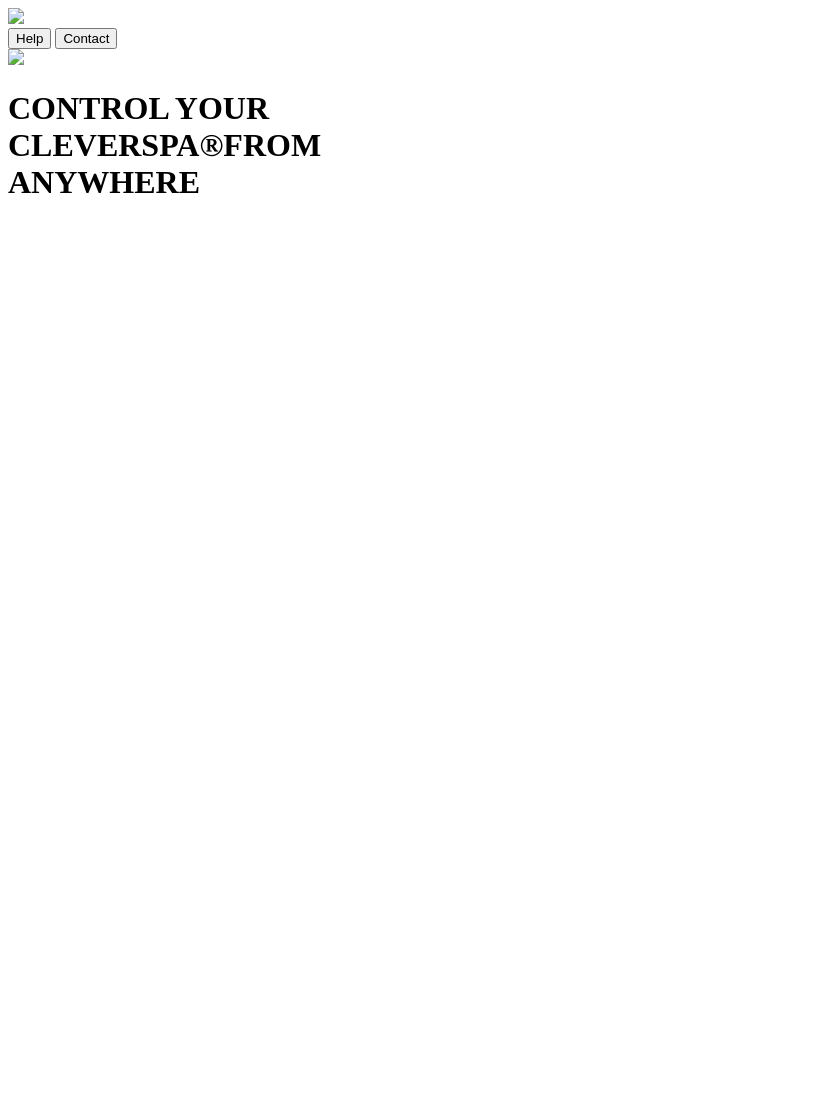 scroll, scrollTop: 0, scrollLeft: 0, axis: both 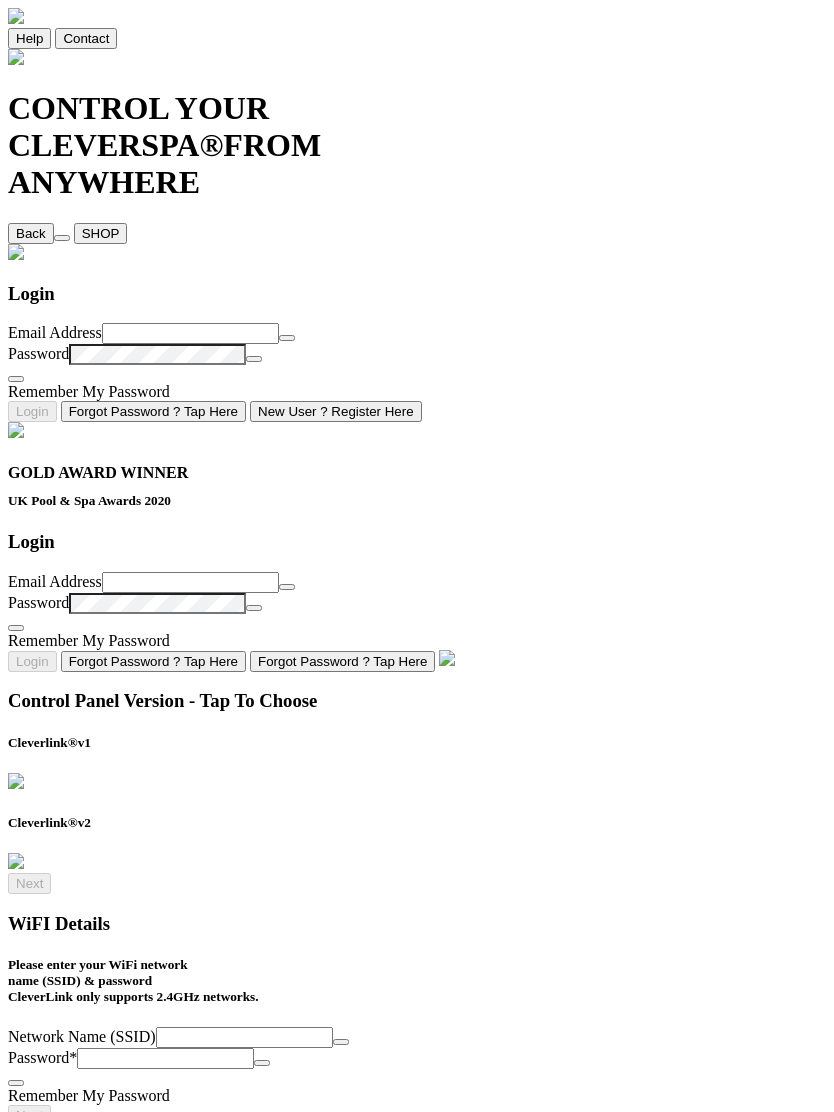 type on "BT-RKA3PR" 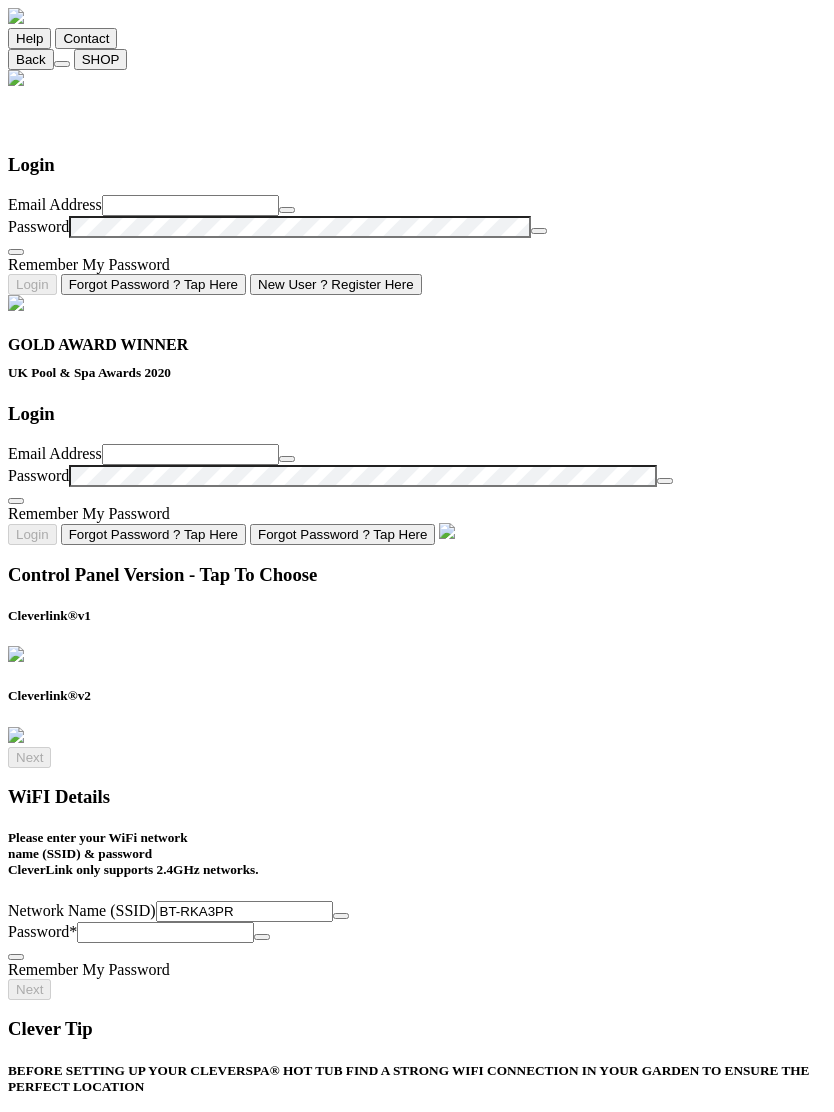 click 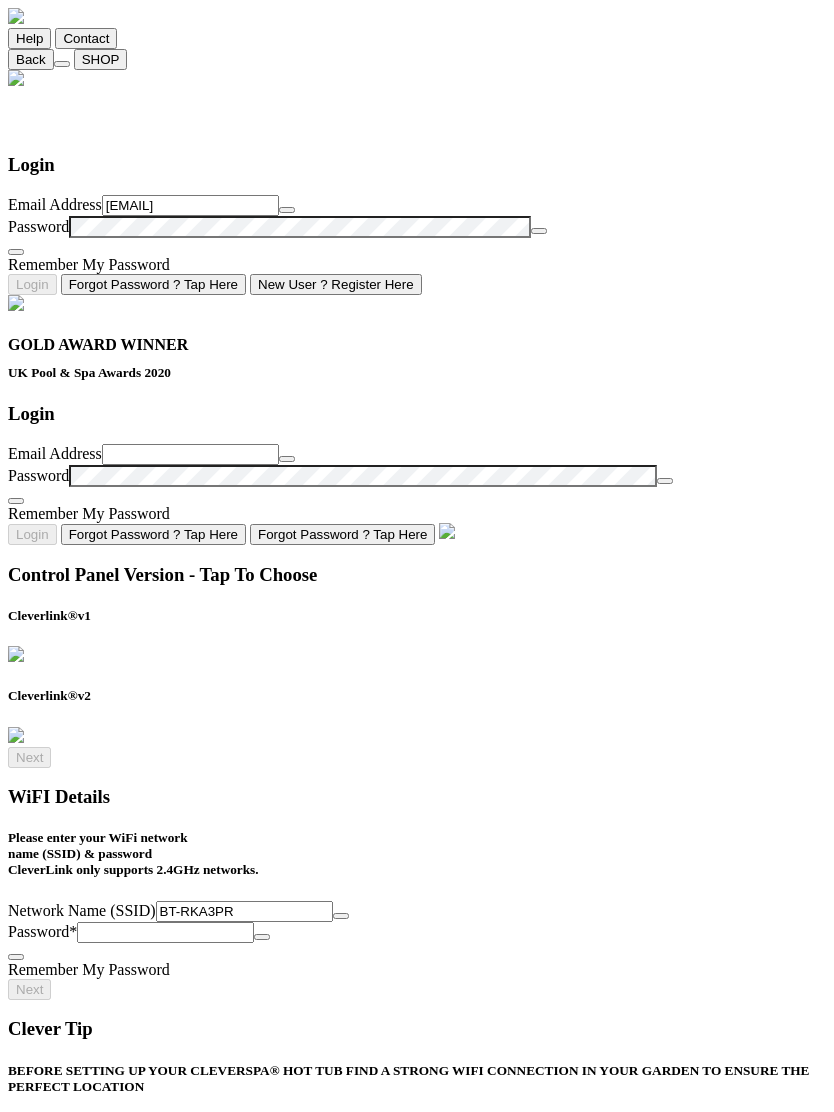 type on "michellellong99@[EMAIL]" 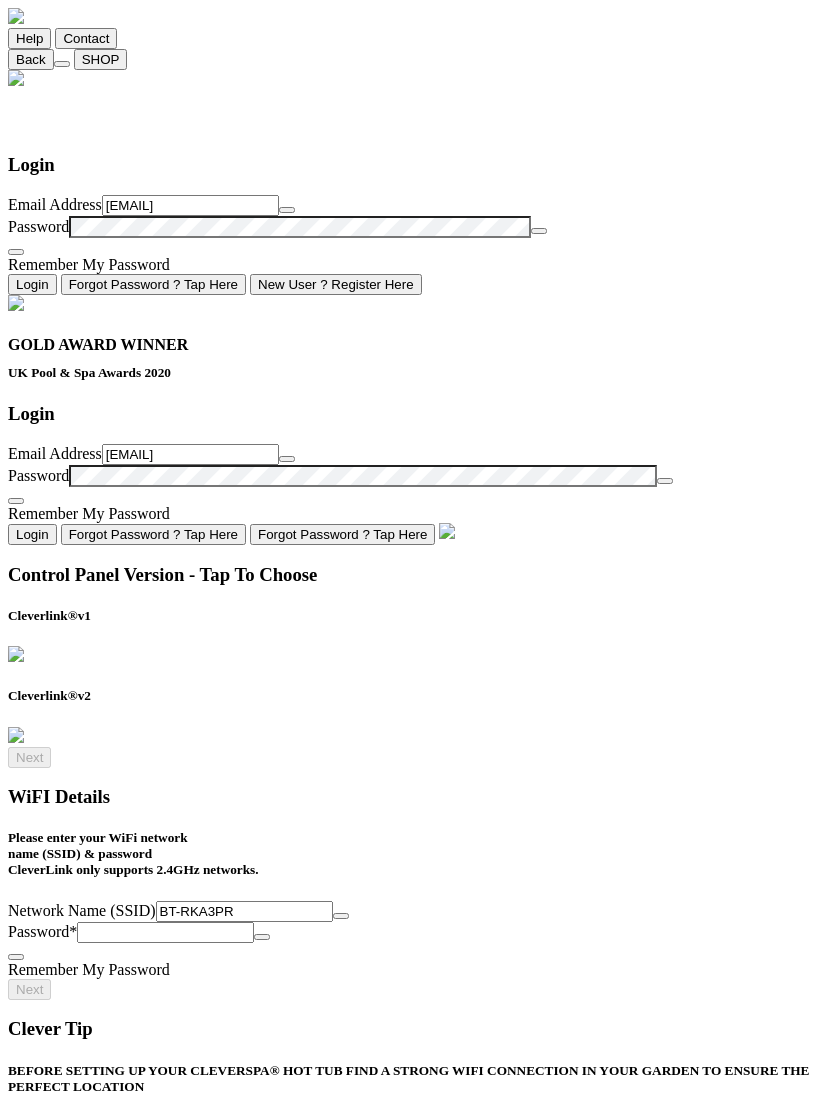 click on "Login" 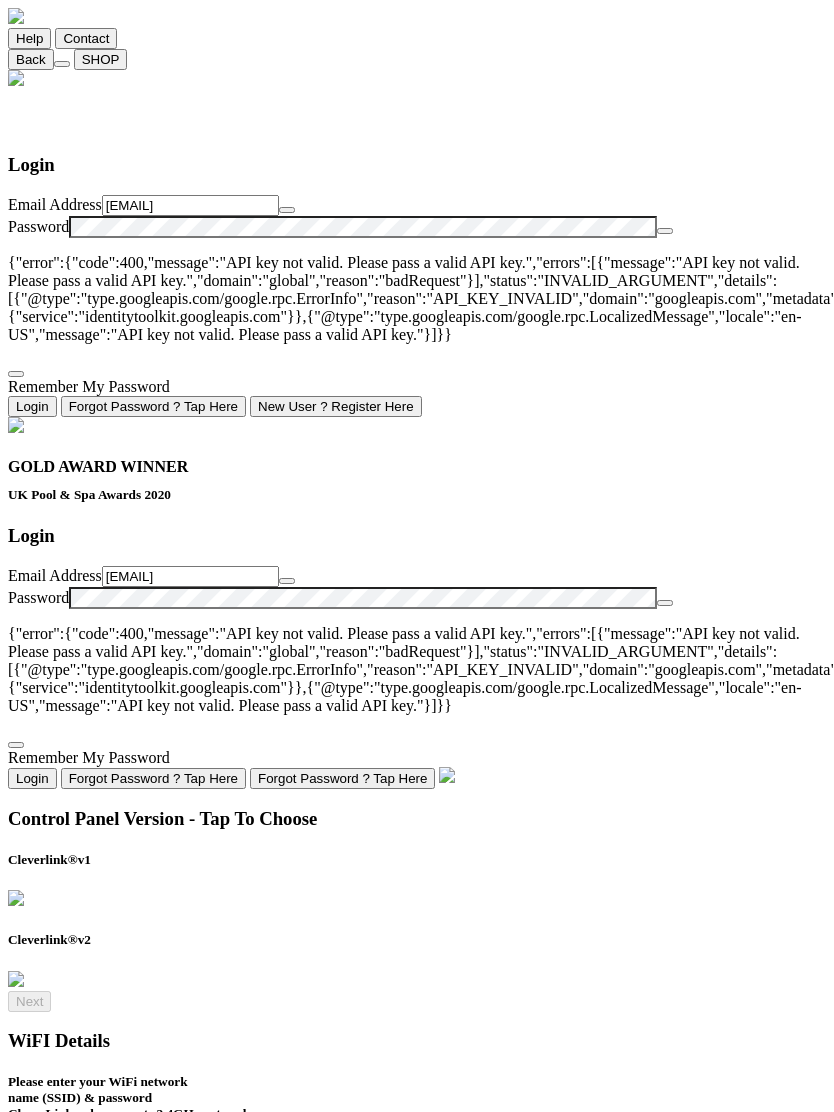 click on "[EMAIL]" 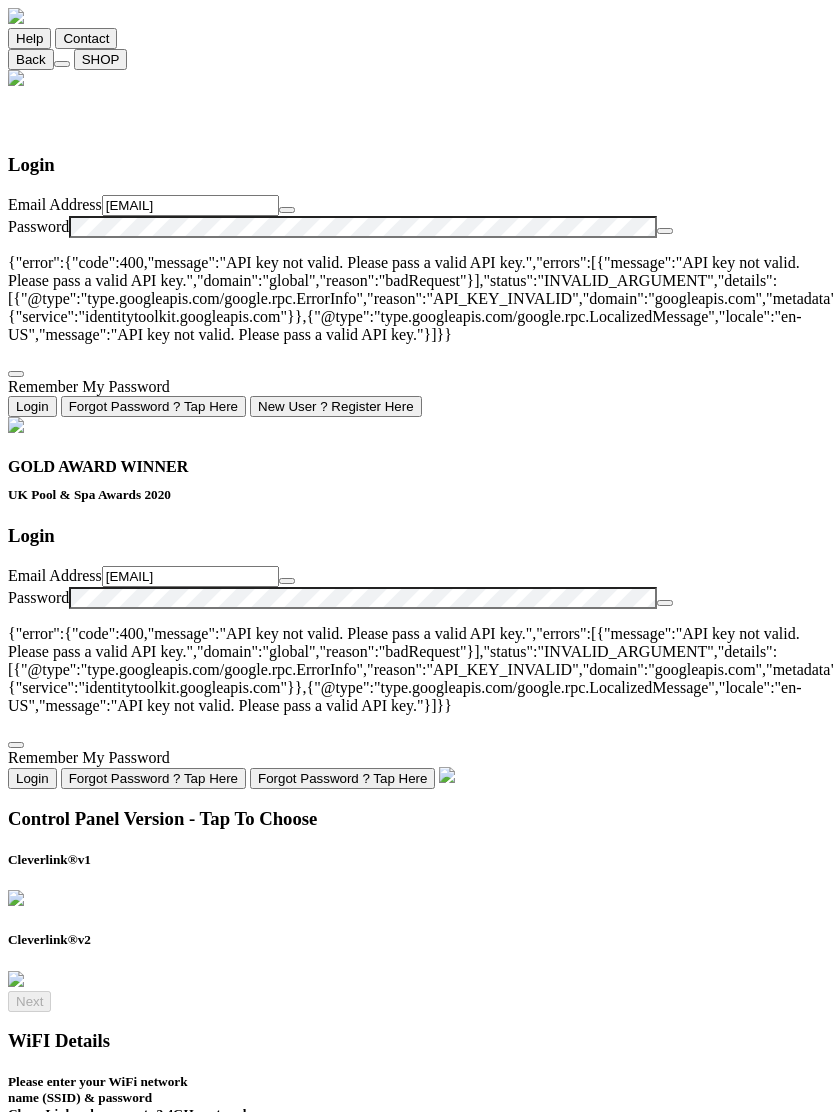 click on "[EMAIL]" 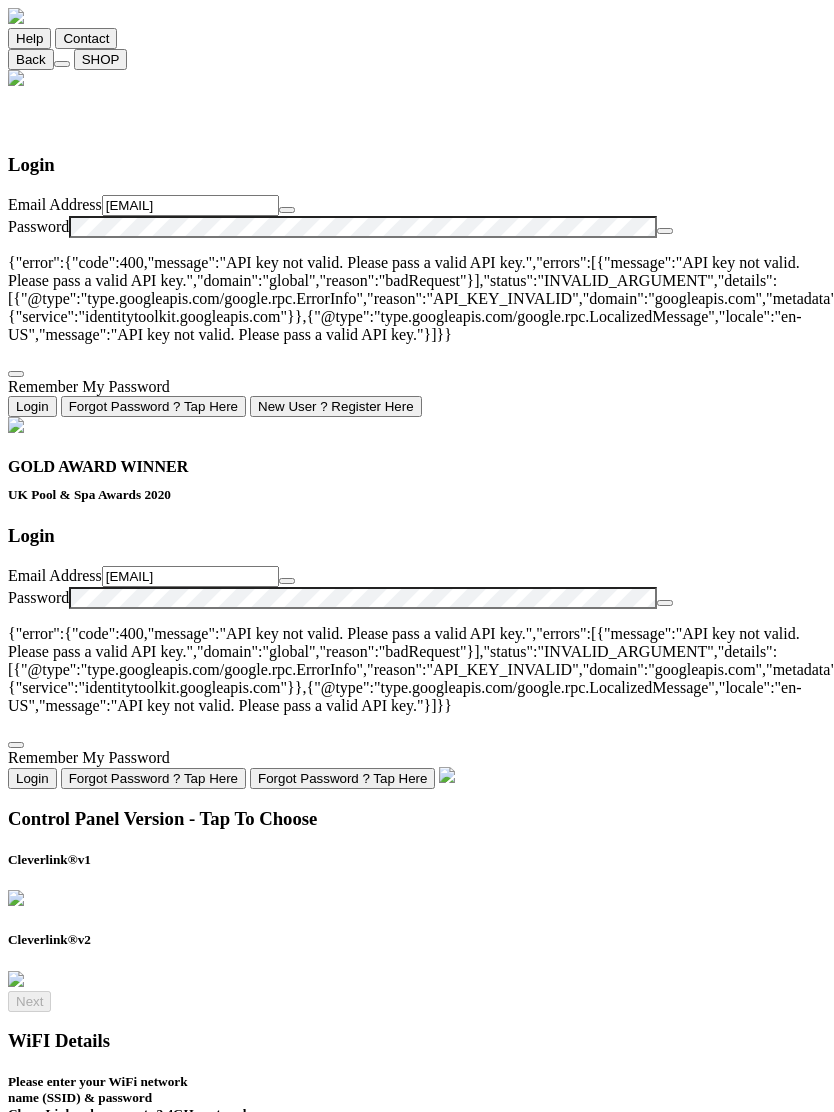 click 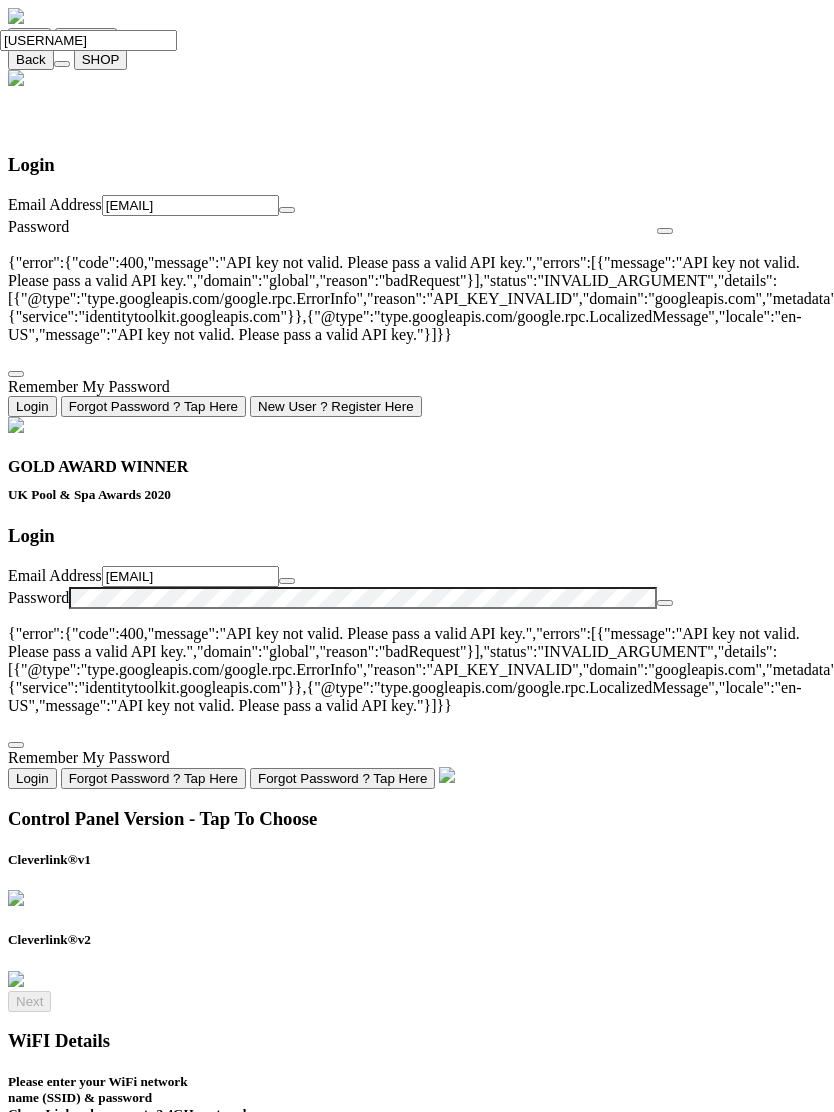 scroll, scrollTop: 22, scrollLeft: 0, axis: vertical 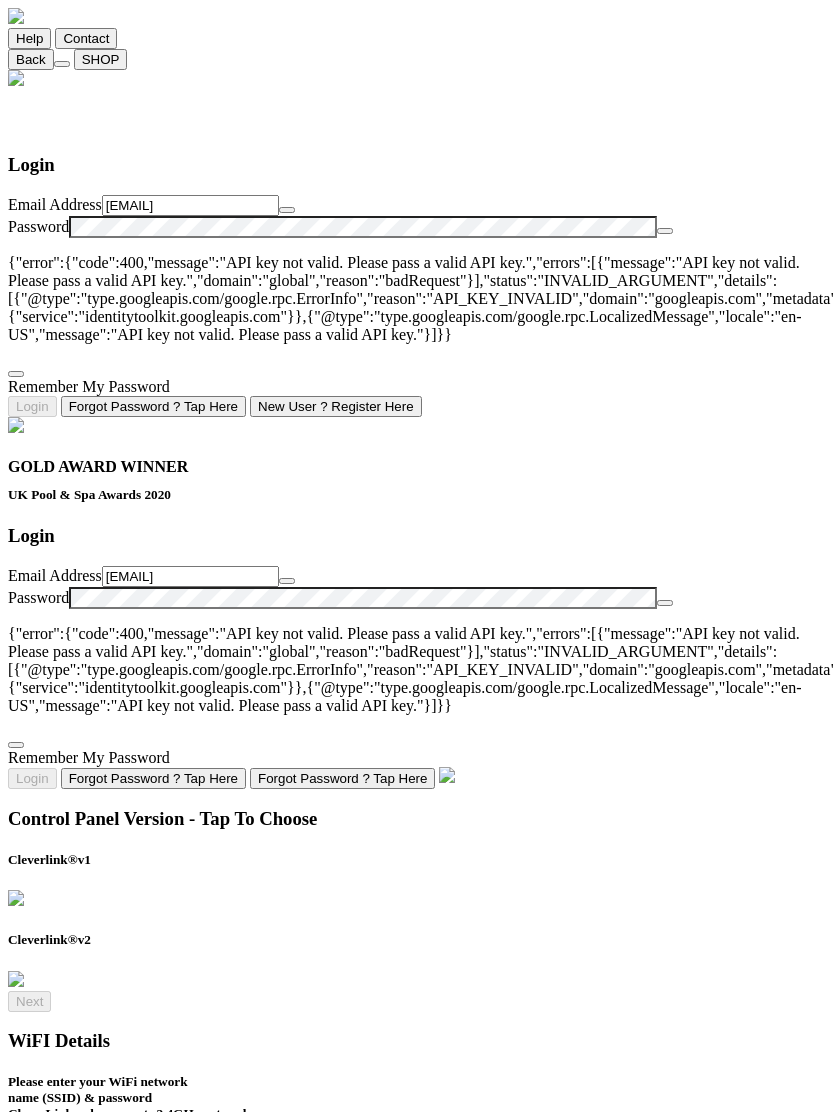 click on "[EMAIL]" 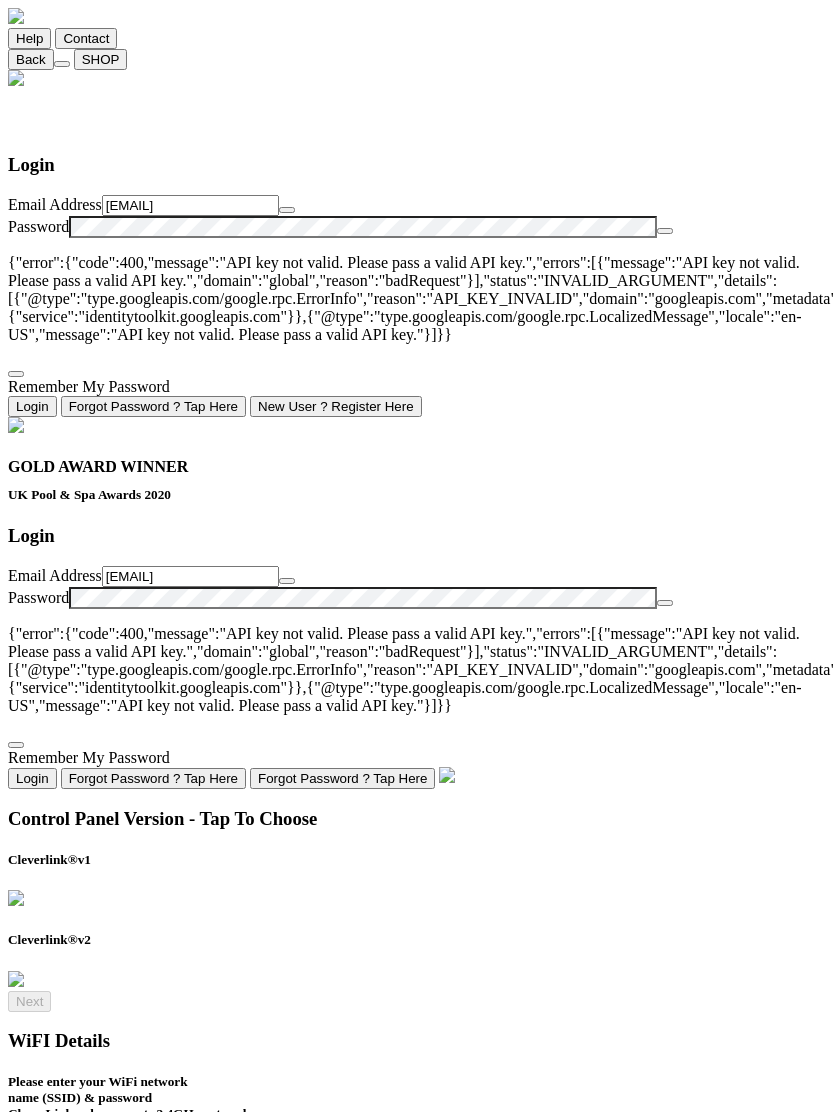 click on "Login" 